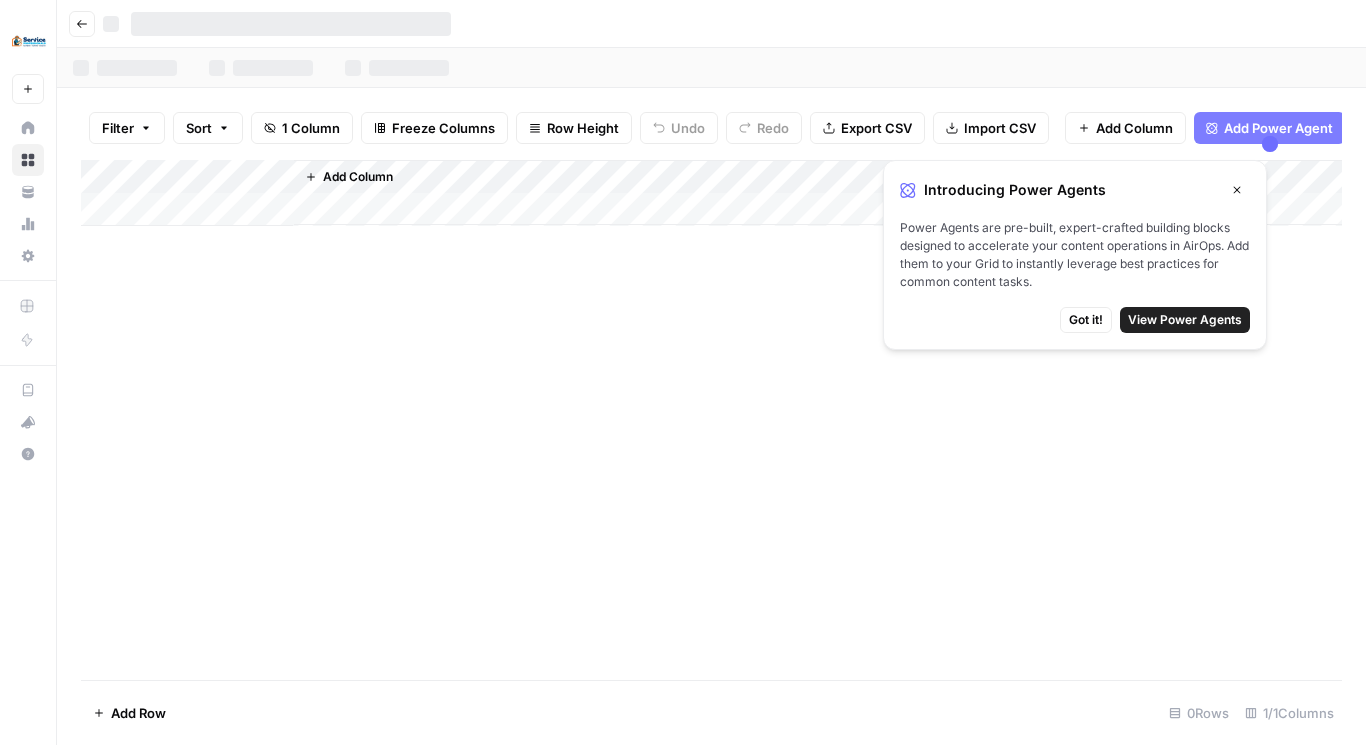 scroll, scrollTop: 0, scrollLeft: 0, axis: both 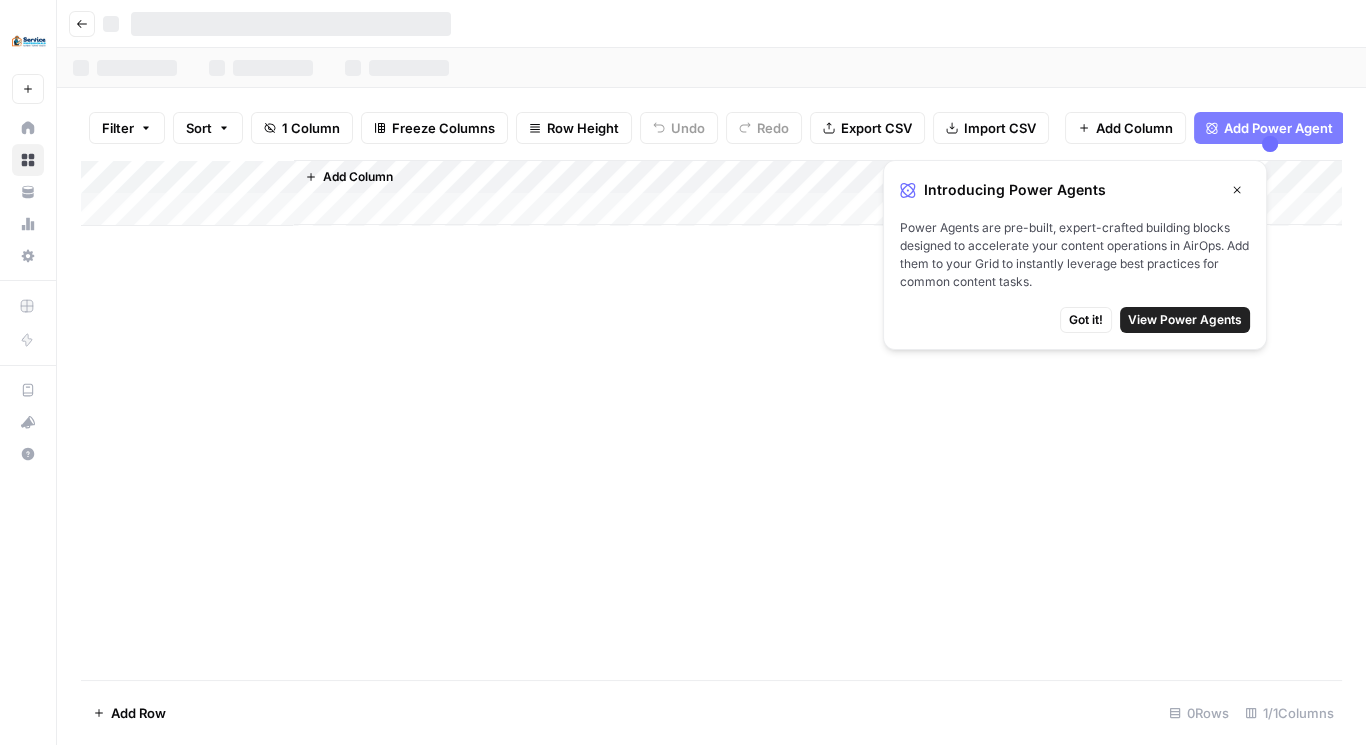 click 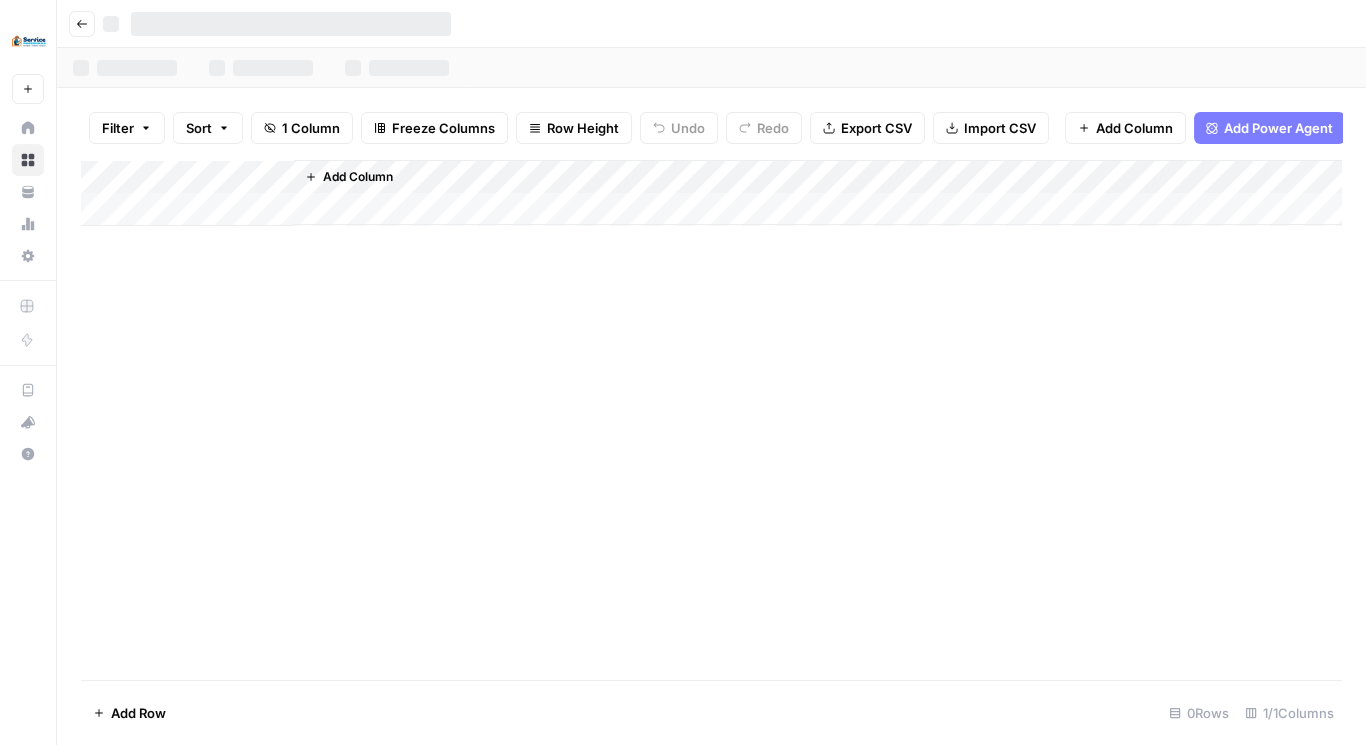 scroll, scrollTop: 0, scrollLeft: 0, axis: both 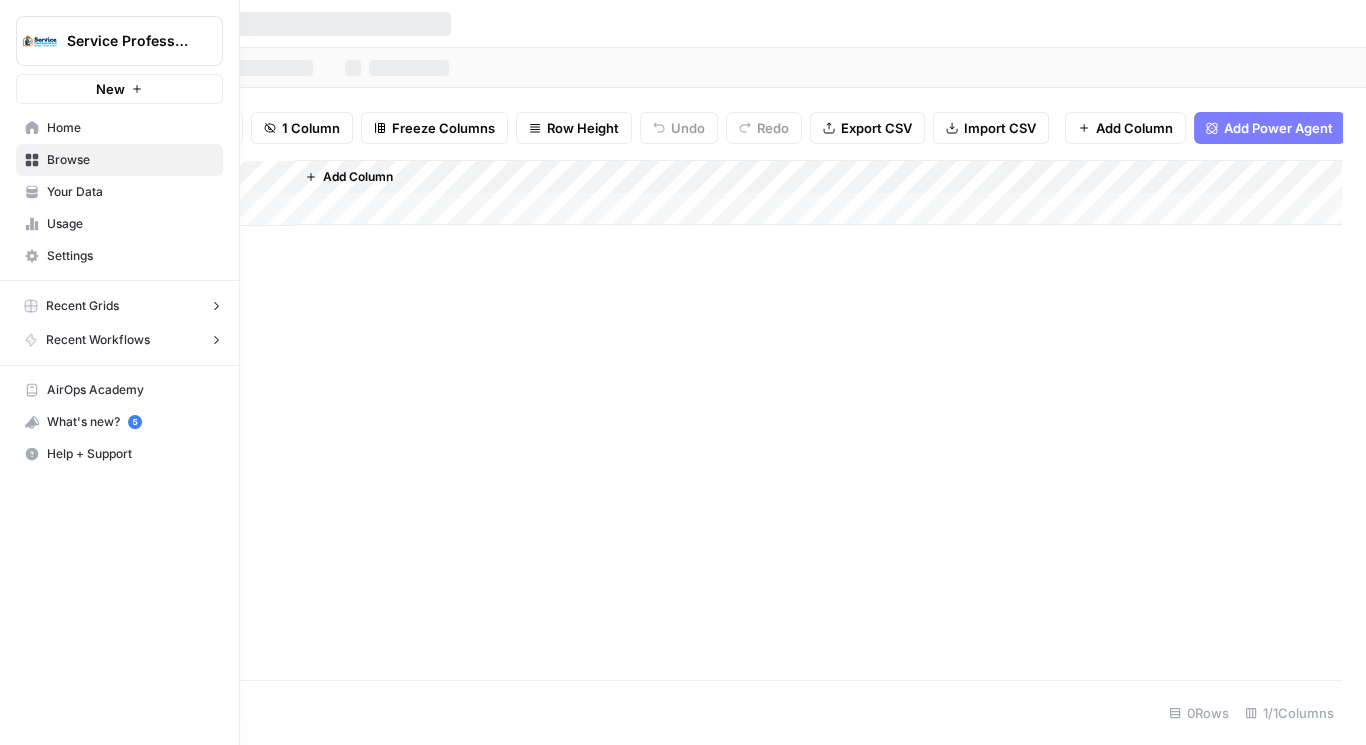click on "Recent Grids" at bounding box center (82, 306) 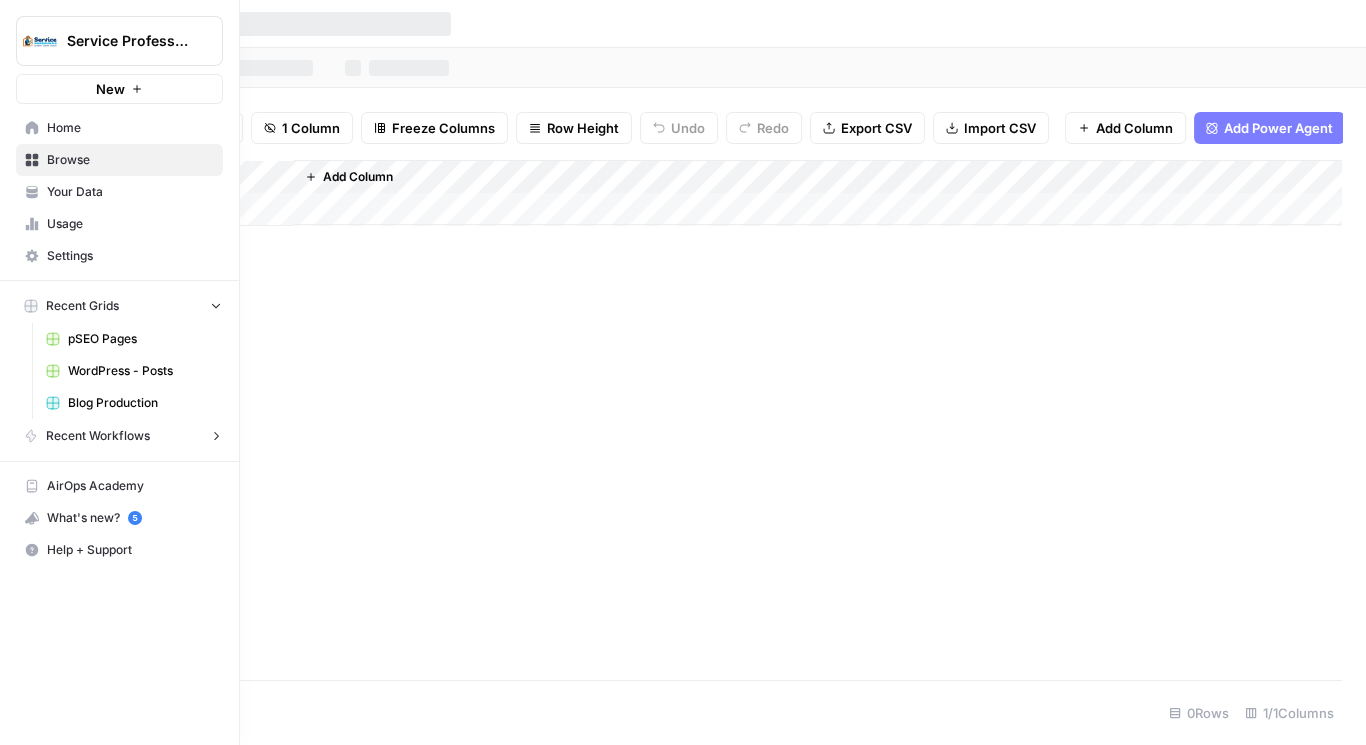 click on "Blog Production" at bounding box center (141, 403) 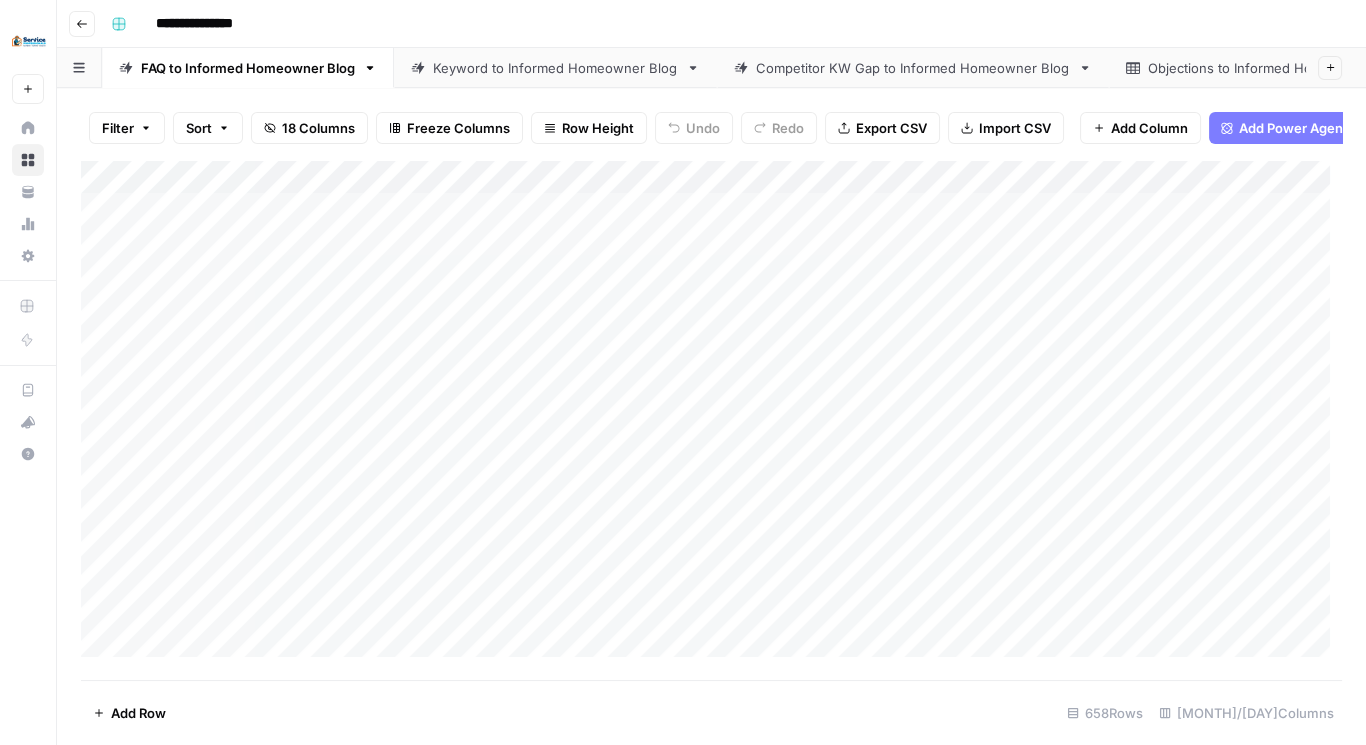 click on "Add Column" at bounding box center (711, 414) 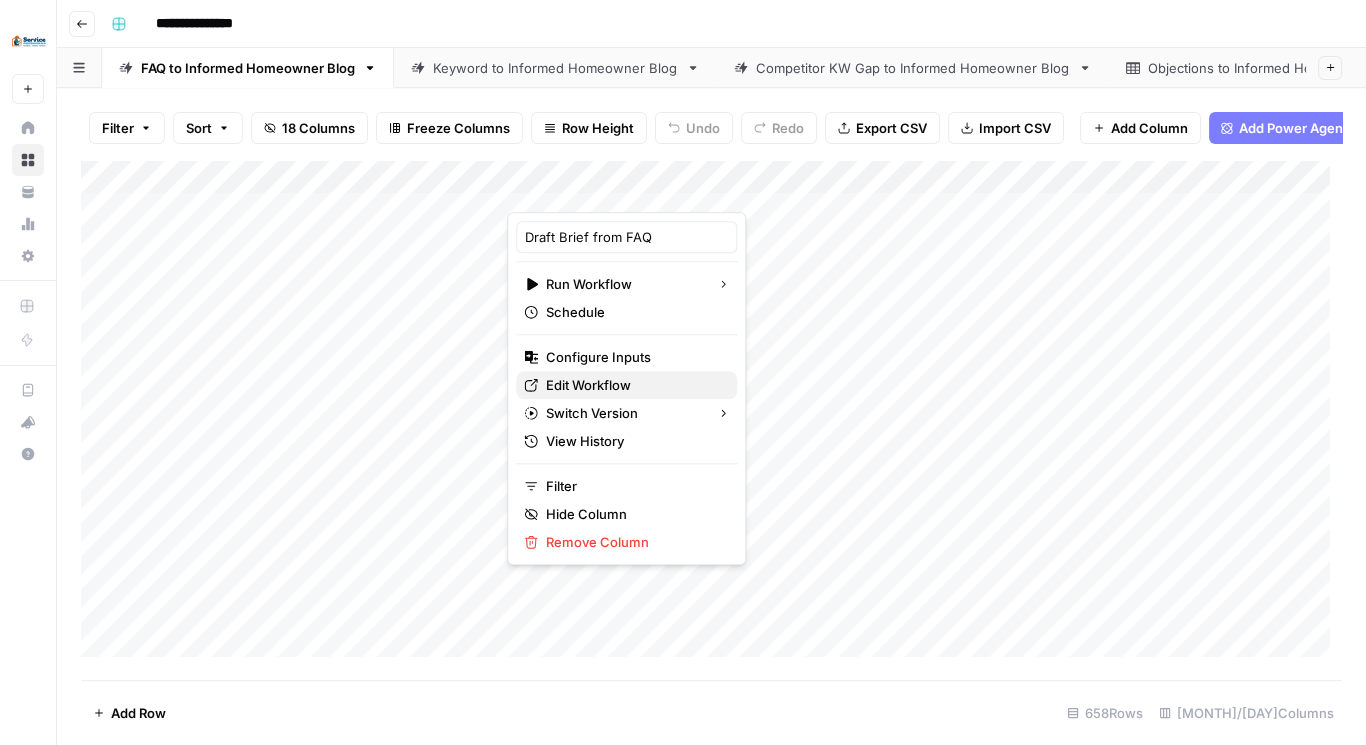 click on "Edit Workflow" at bounding box center (633, 385) 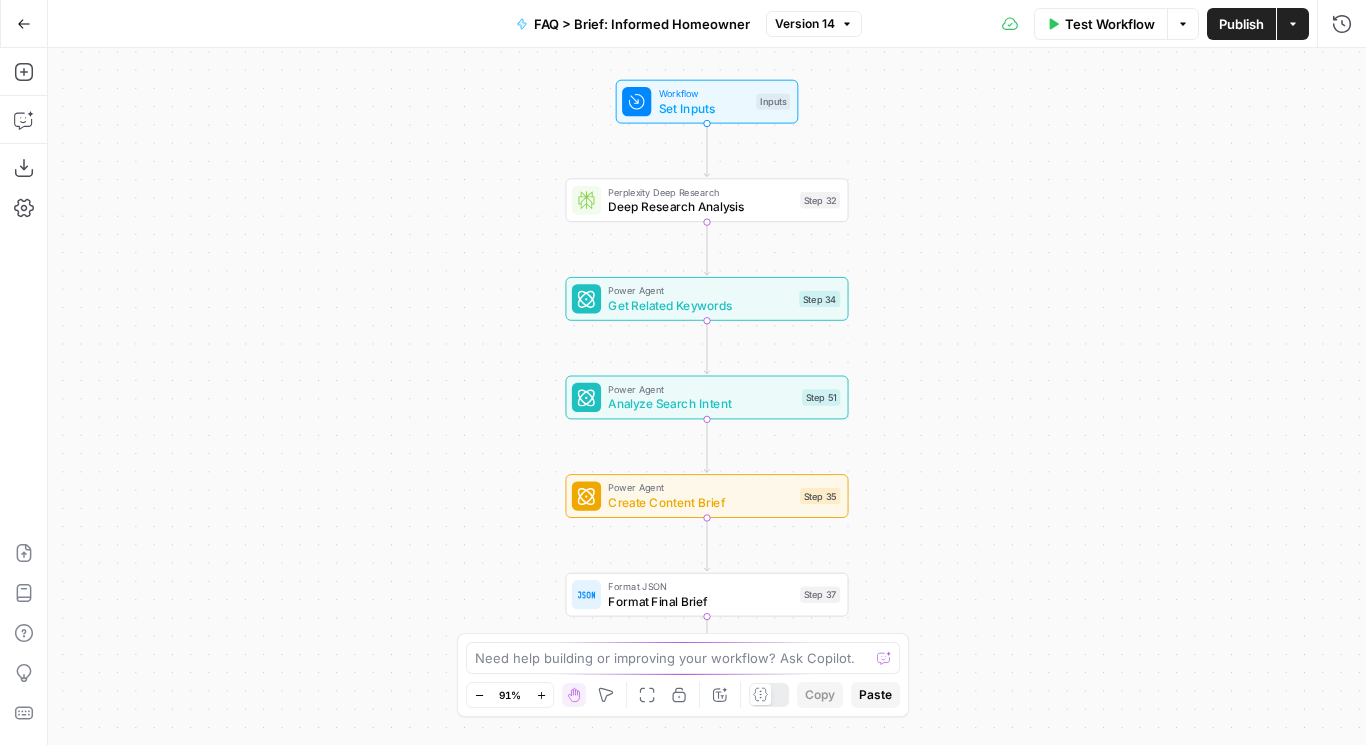 scroll, scrollTop: 0, scrollLeft: 0, axis: both 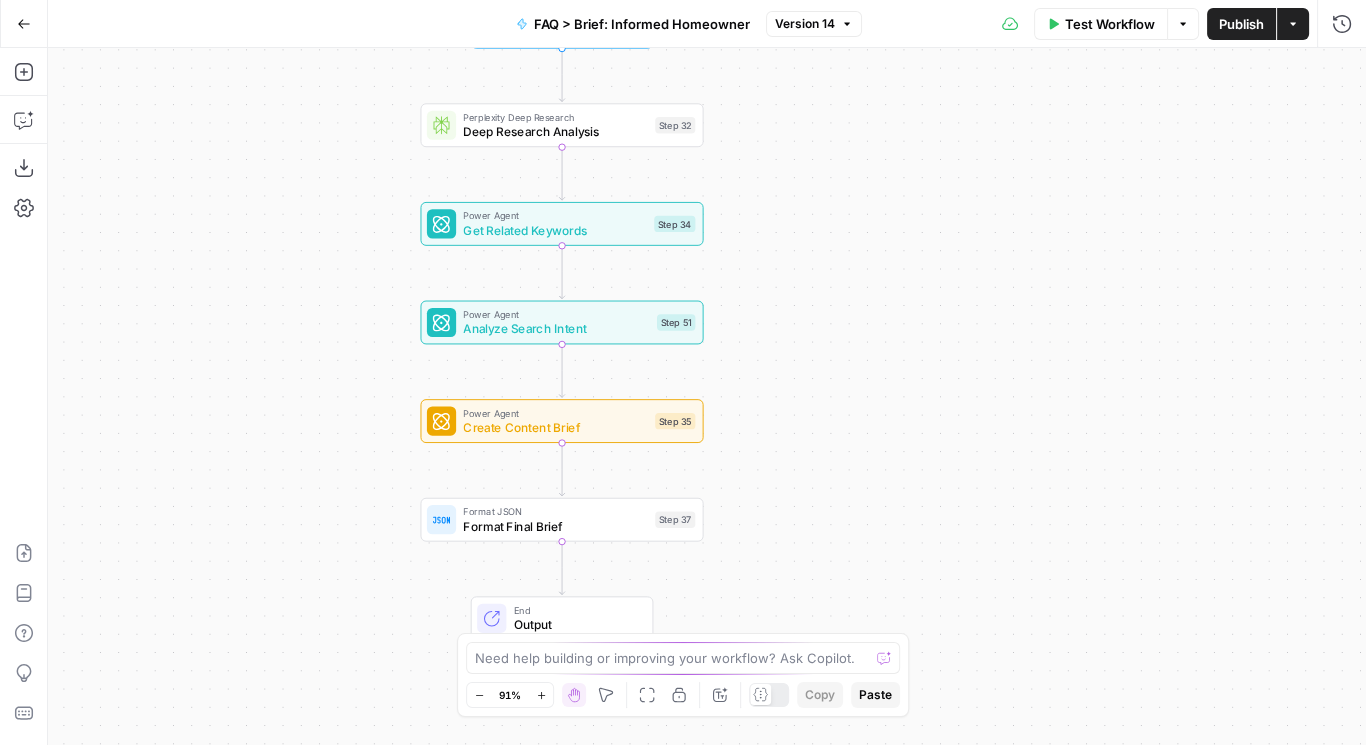 drag, startPoint x: 1062, startPoint y: 396, endPoint x: 917, endPoint y: 321, distance: 163.24828 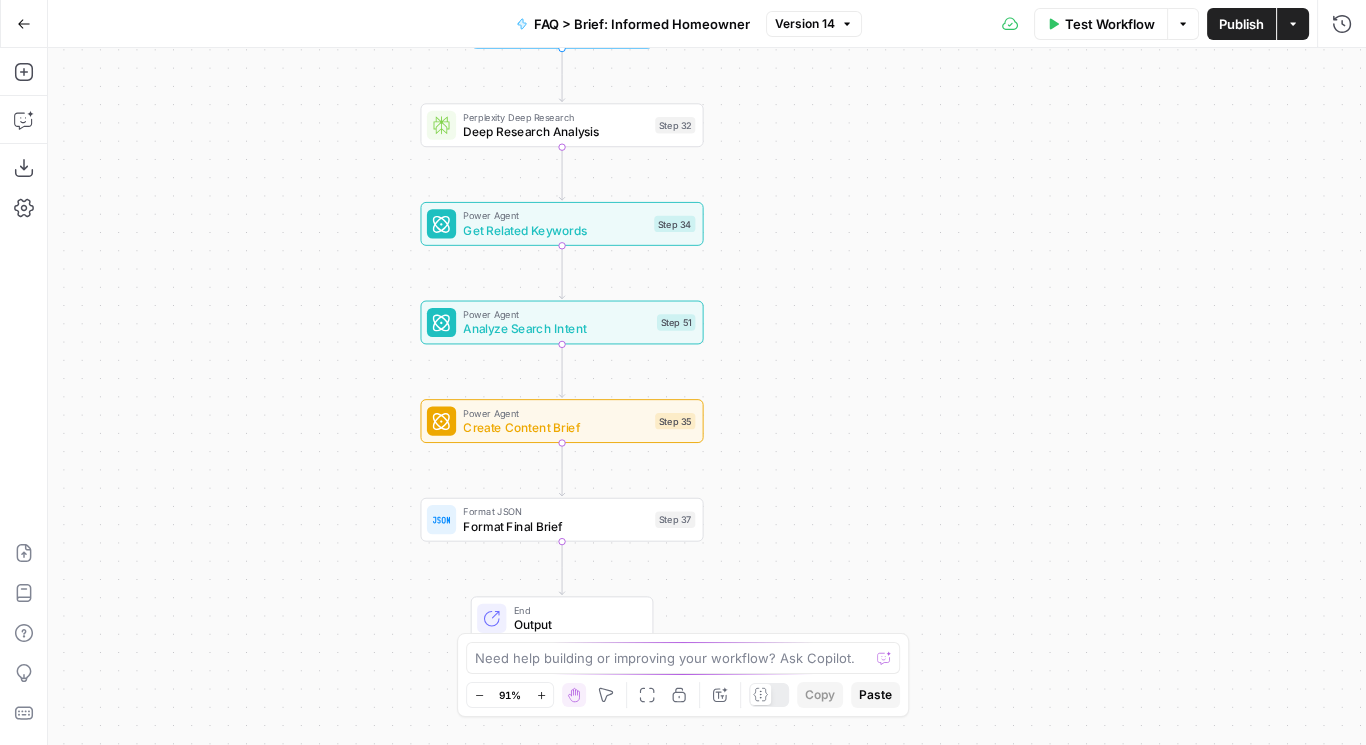 click on "Test Workflow" at bounding box center [1110, 24] 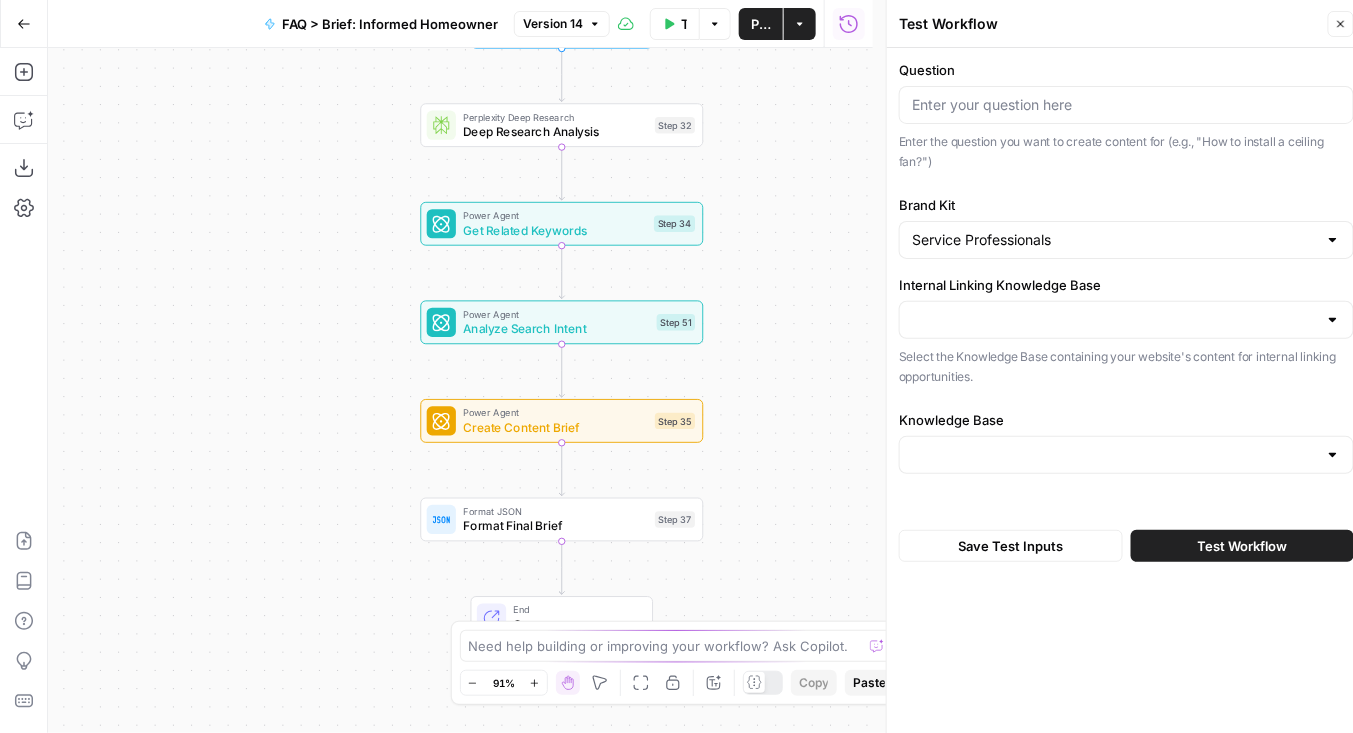 type on "Service Professionals Sitemap" 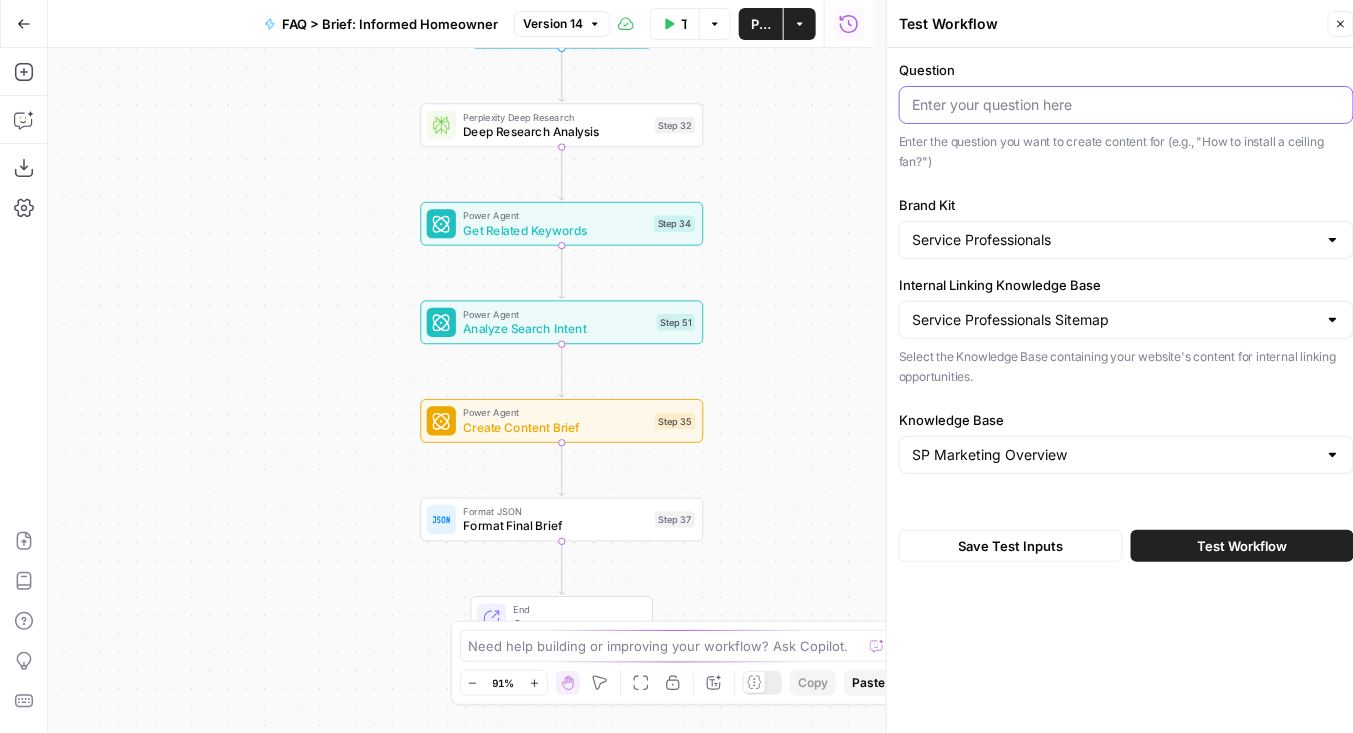 click on "Question" at bounding box center [1126, 105] 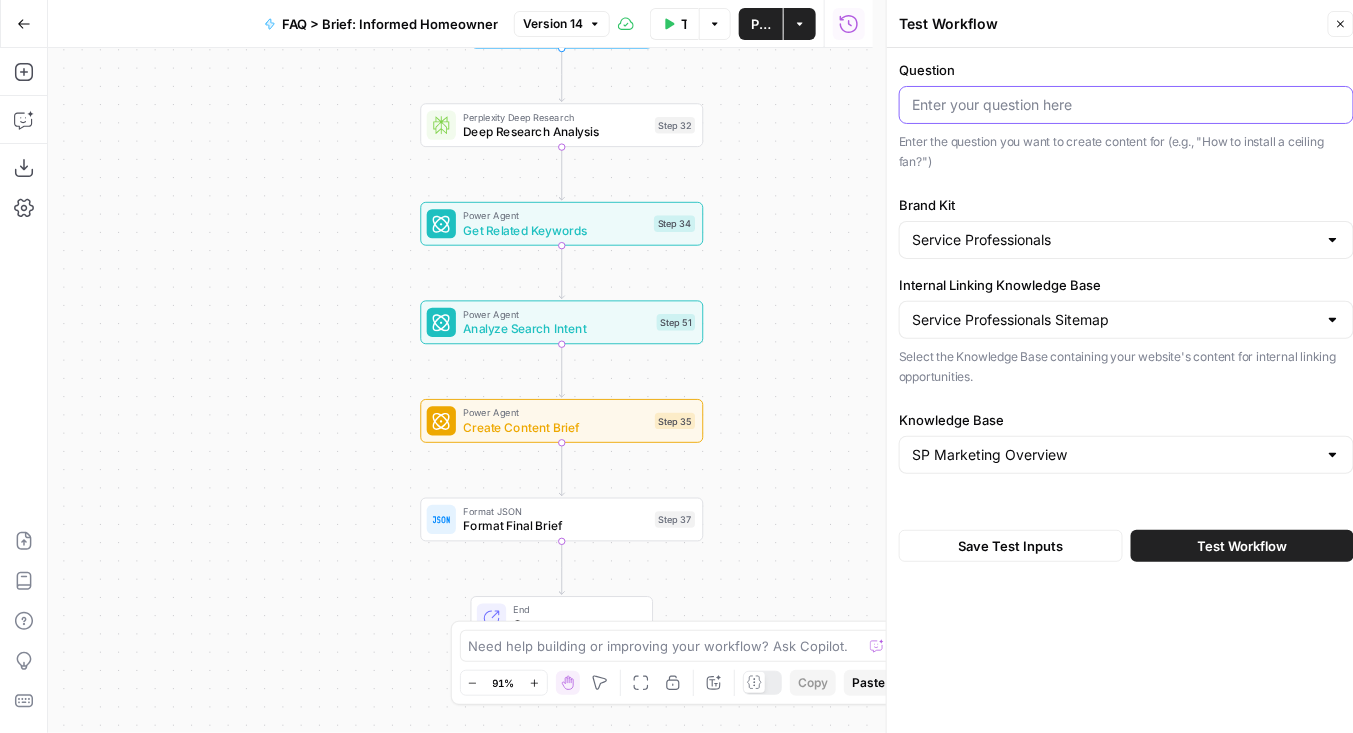 paste on "How to Keep Animals Cool in the Summer" 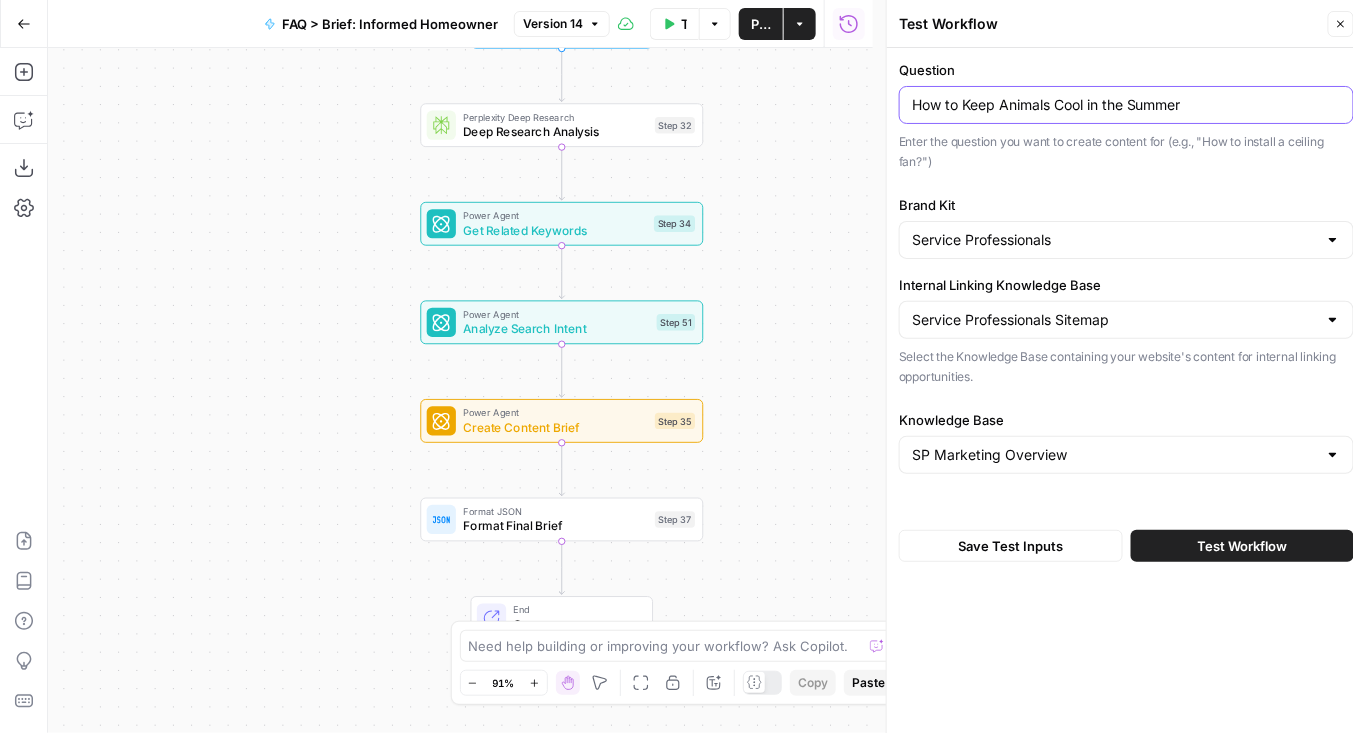 click on "How to Keep Animals Cool in the Summer" at bounding box center [1126, 105] 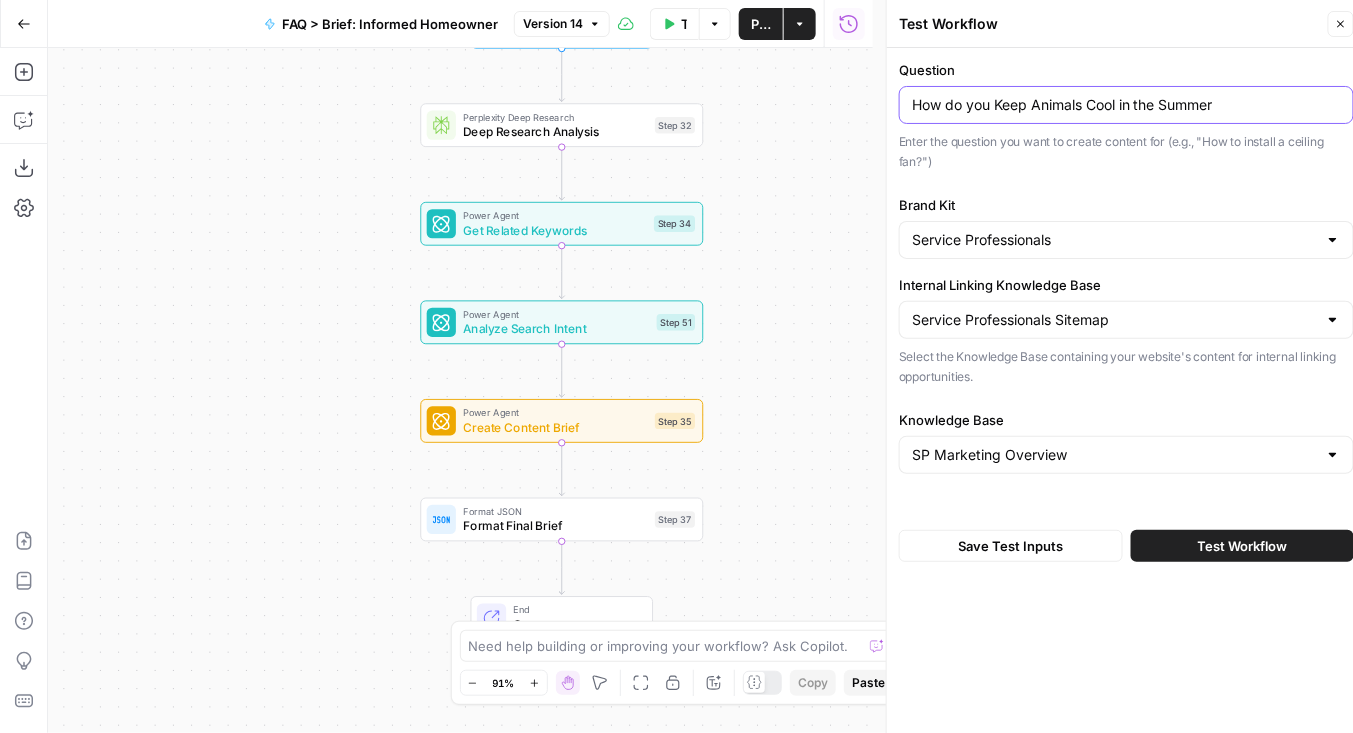 drag, startPoint x: 1232, startPoint y: 104, endPoint x: 990, endPoint y: 113, distance: 242.1673 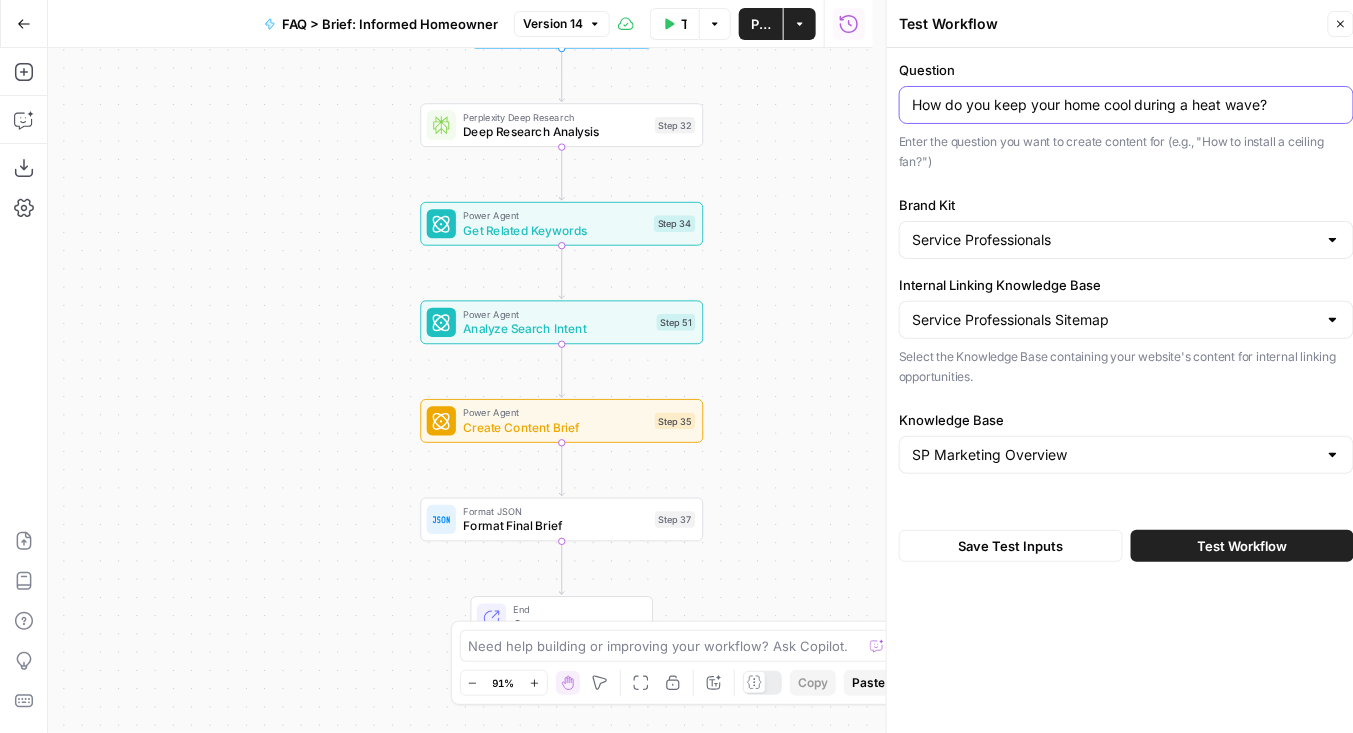 type on "How do you keep your home cool during a heat wave?" 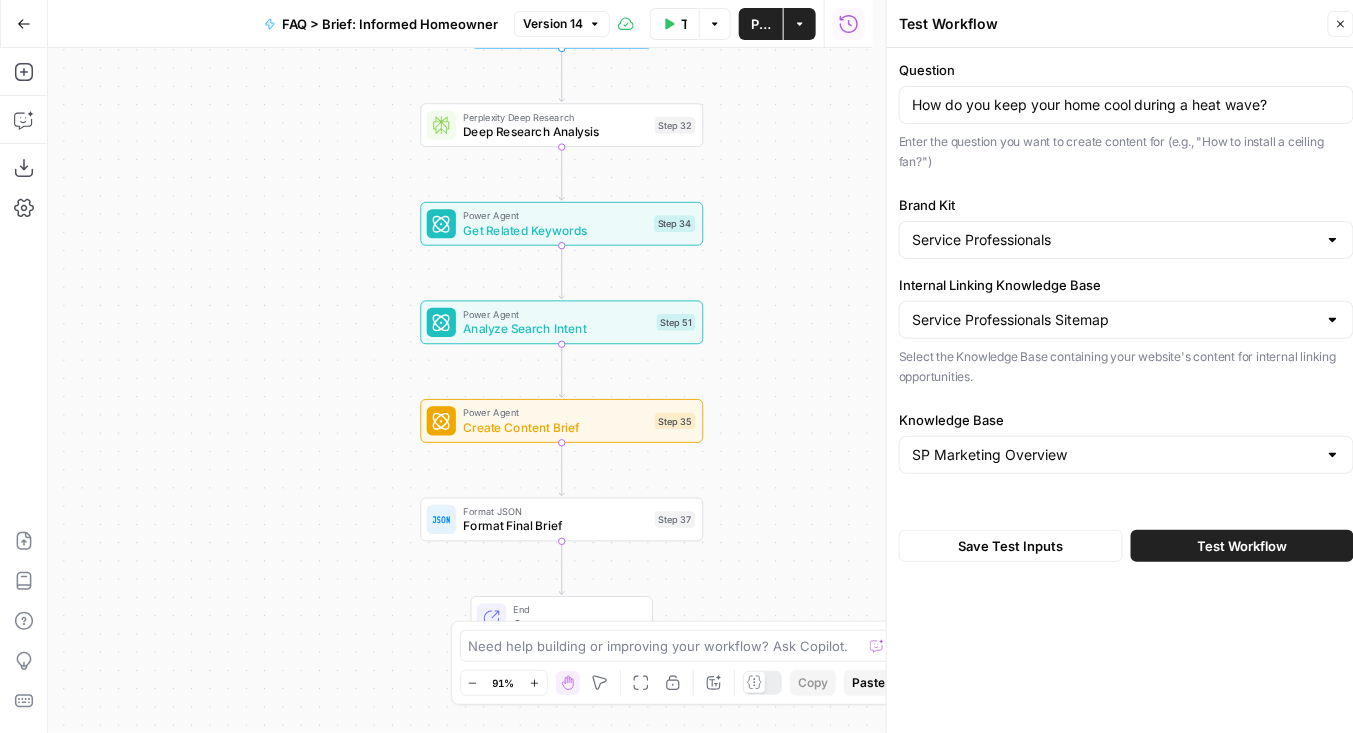 click on "Test Workflow" at bounding box center [1243, 546] 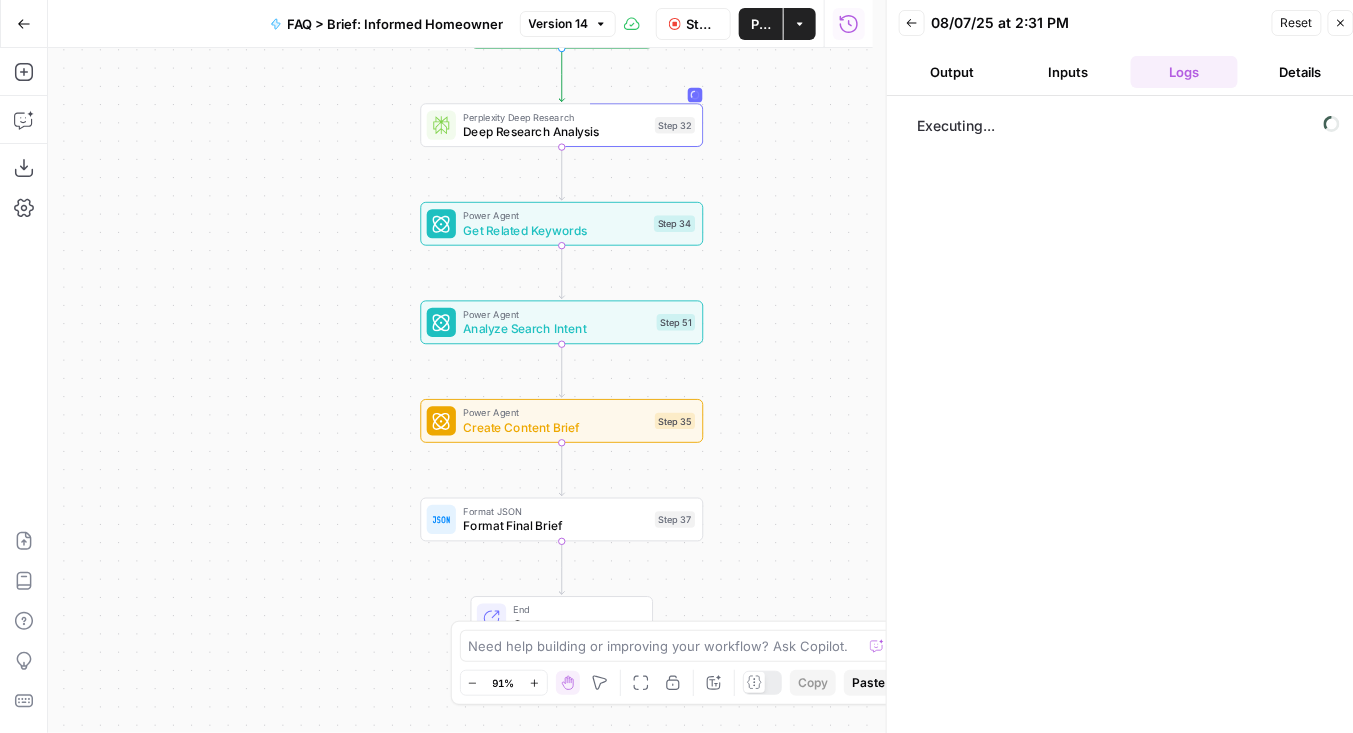 click on "Details" at bounding box center (1300, 72) 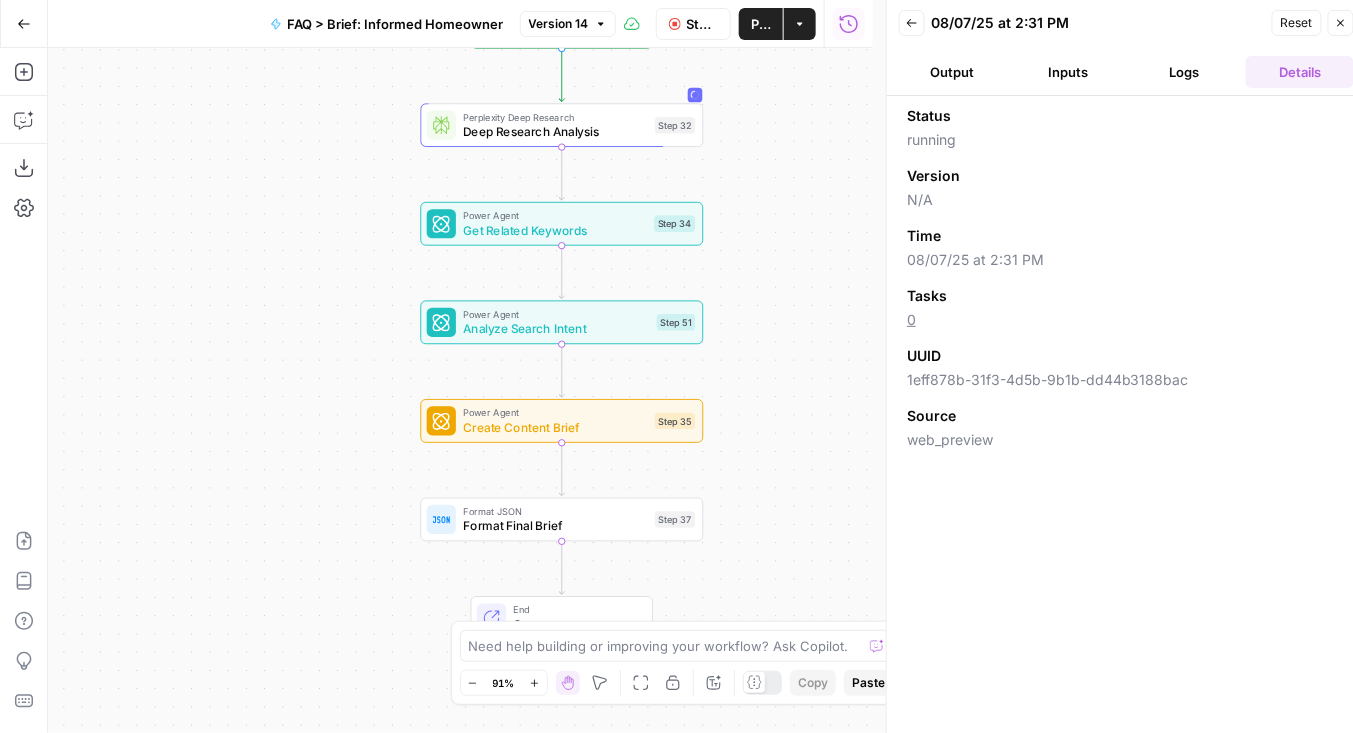 click on "Inputs" at bounding box center [1069, 72] 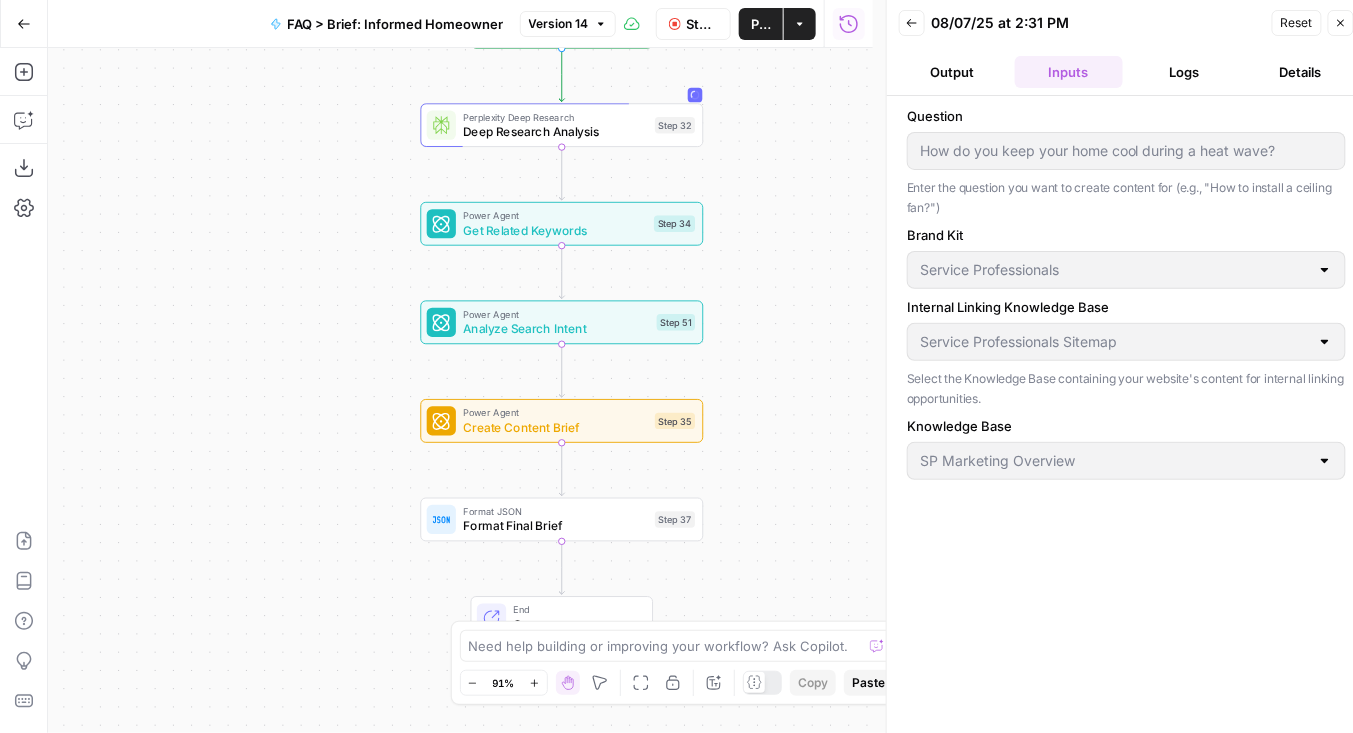 click on "Logs" at bounding box center (1185, 72) 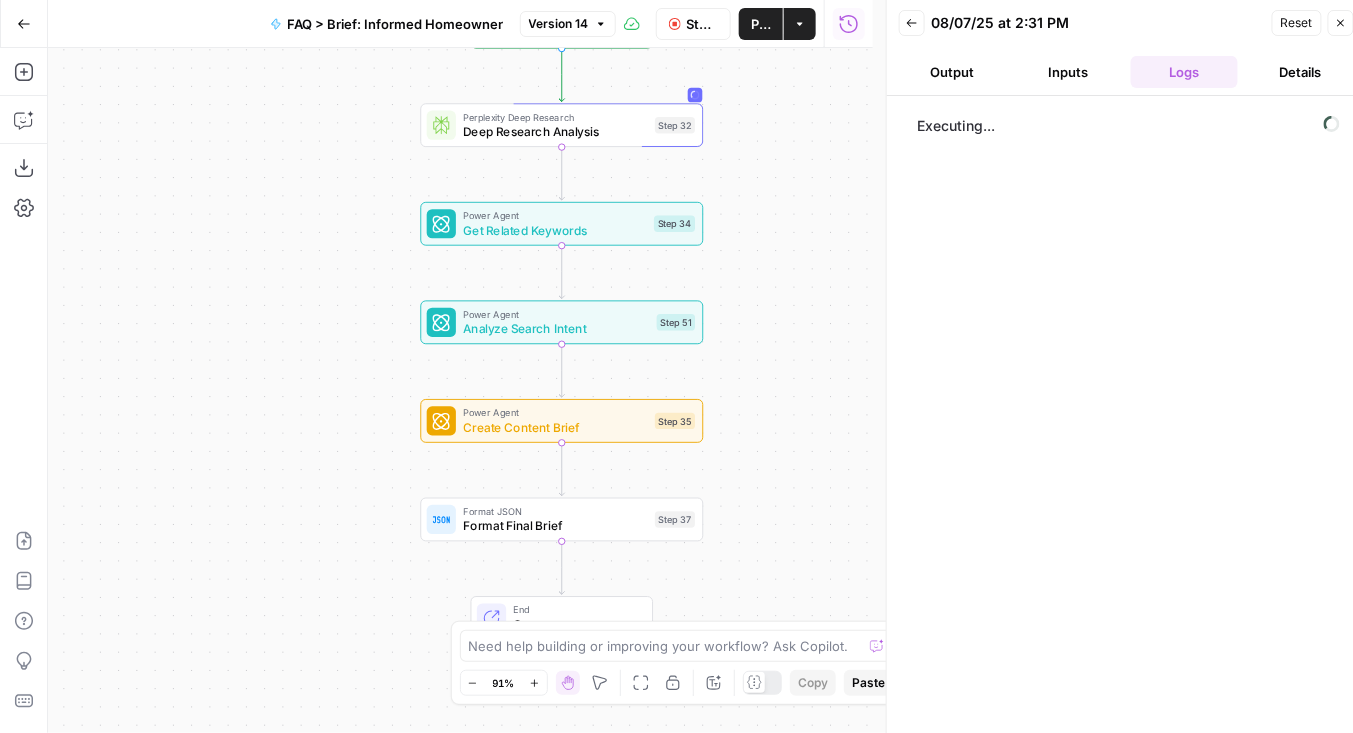 type 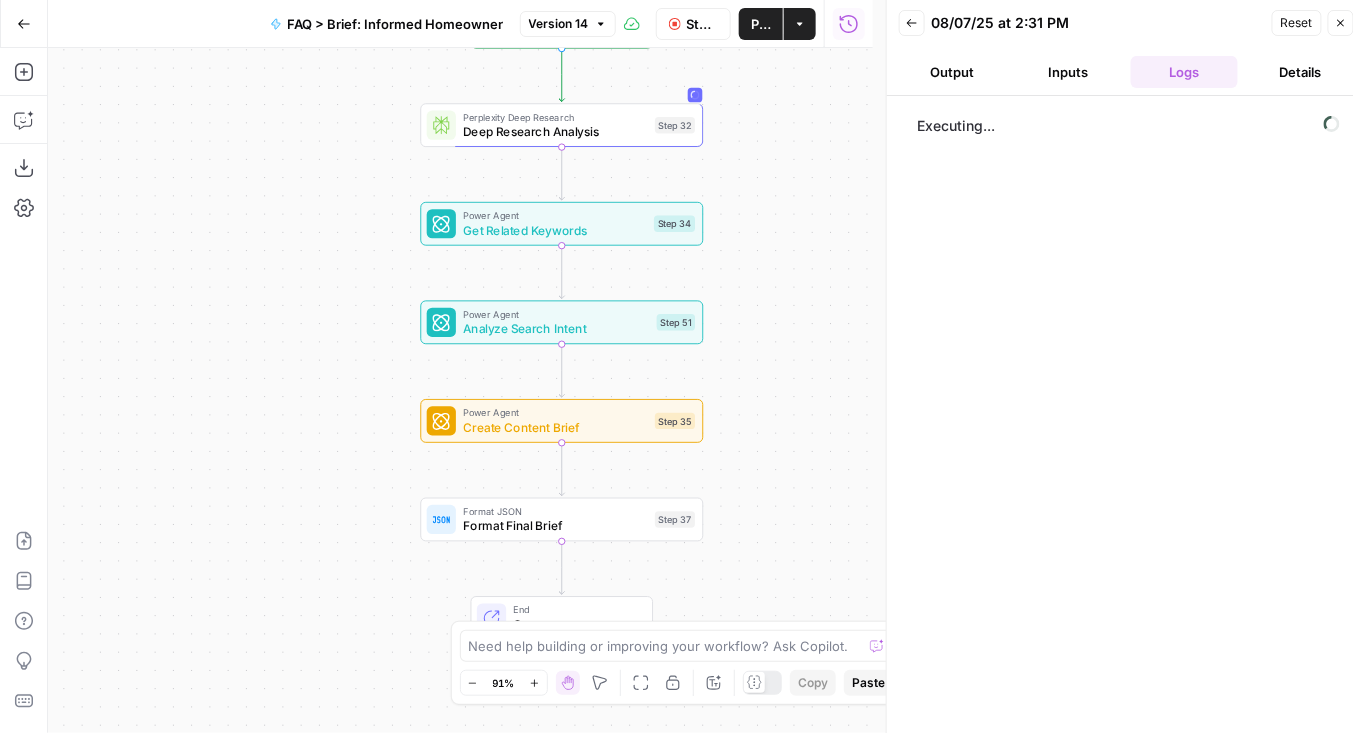 click 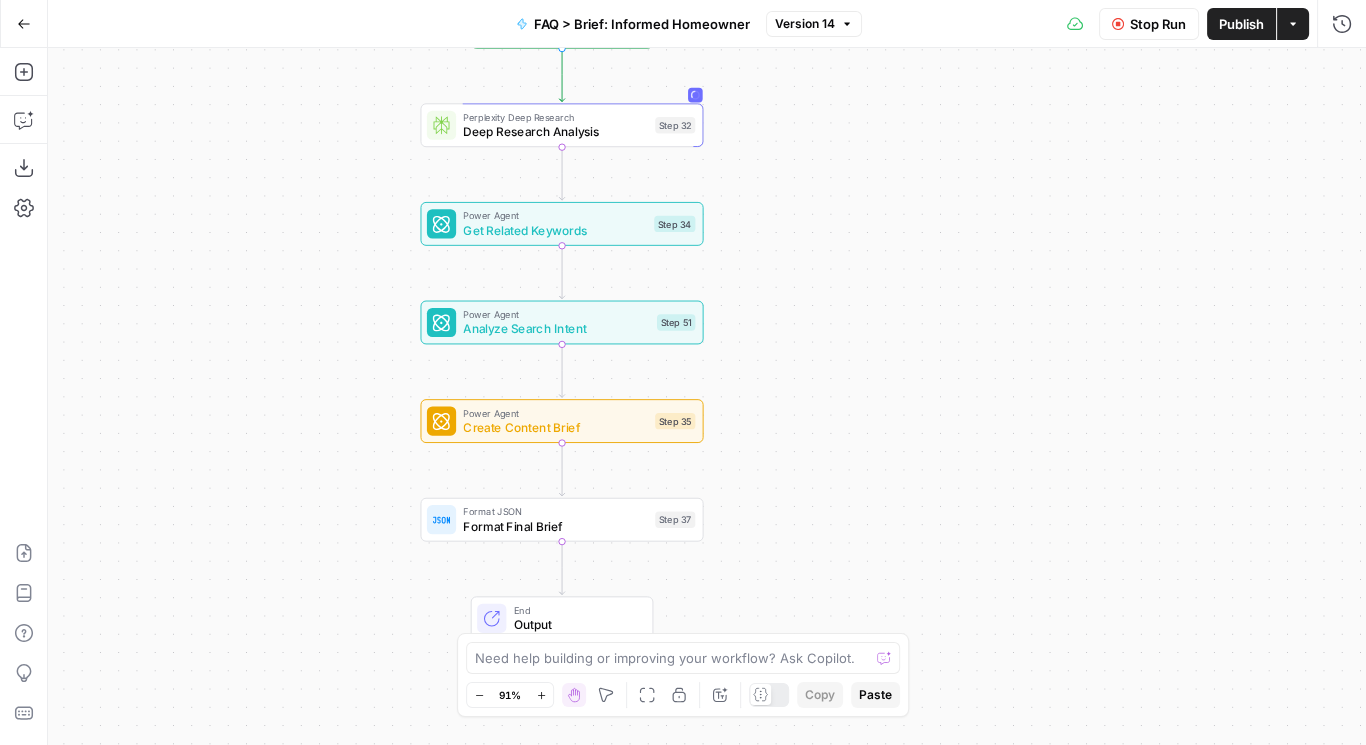 click on "Workflow Set Inputs Inputs Perplexity Deep Research Deep Research Analysis Step 32 Power Agent Get Related Keywords Step 34 Power Agent Analyze Search Intent Step 51 Power Agent Create Content Brief Step 35 Format JSON Format Final Brief Step 37 End Output" at bounding box center (707, 396) 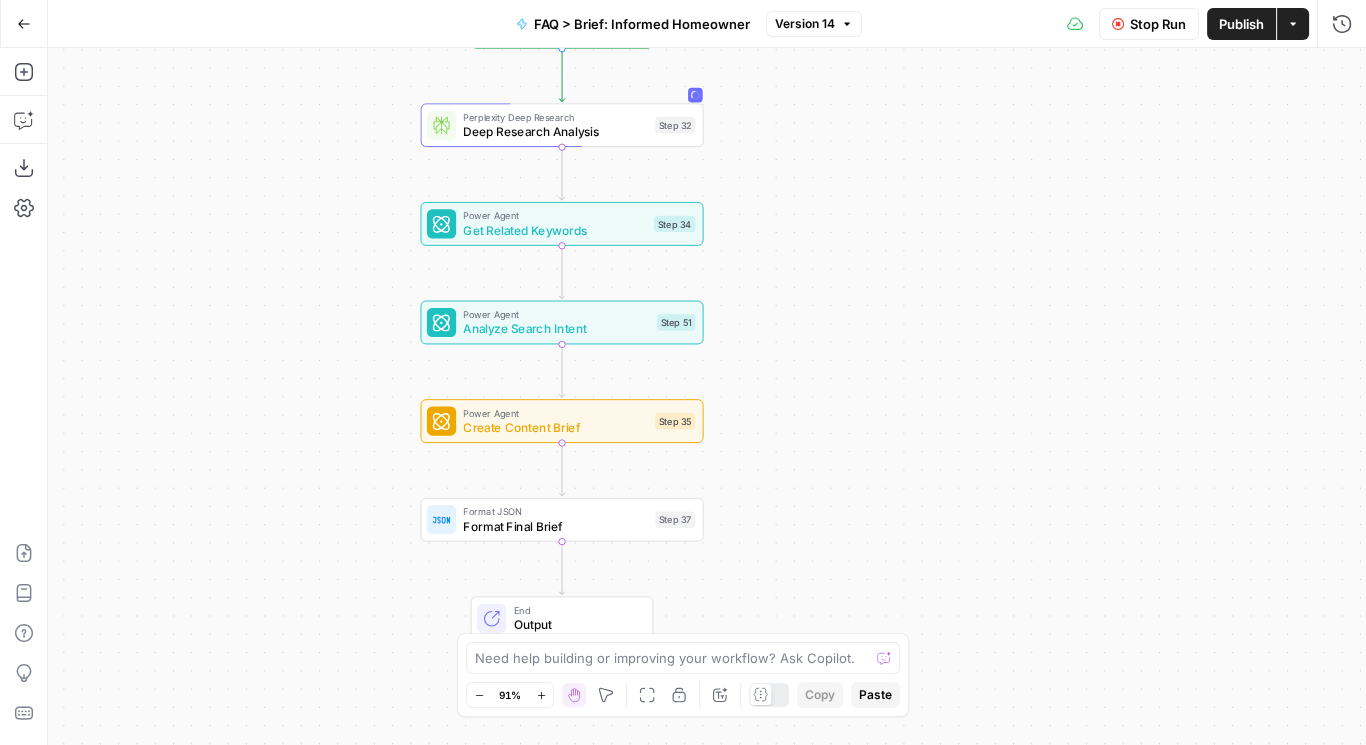 click on "Stop Run" at bounding box center [1158, 24] 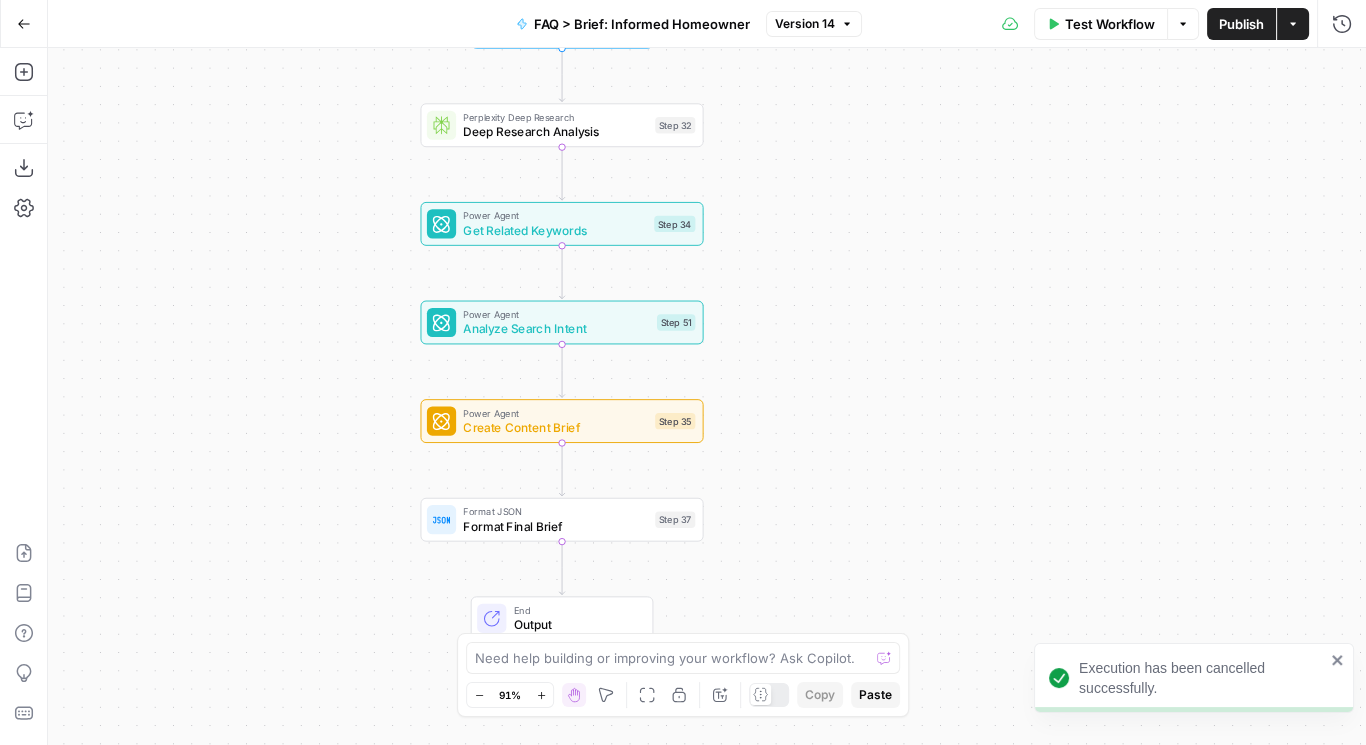 click 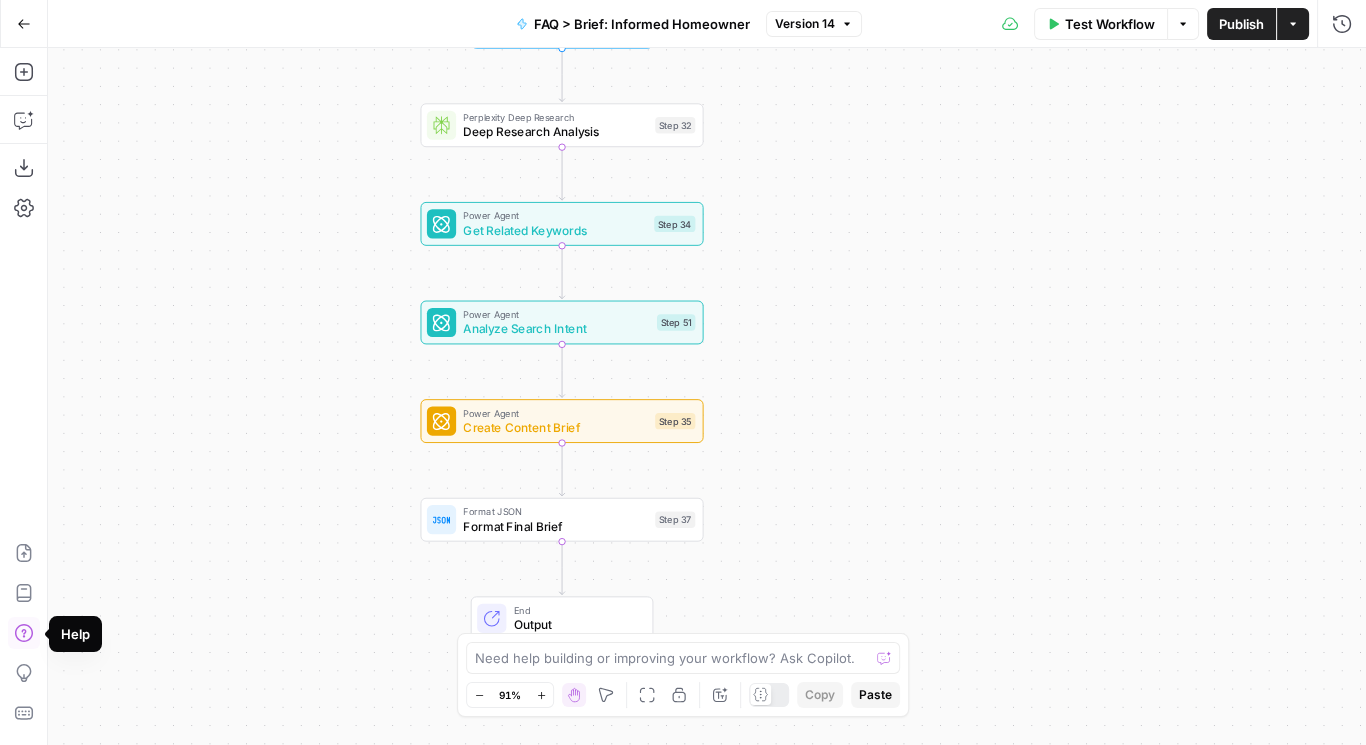 click 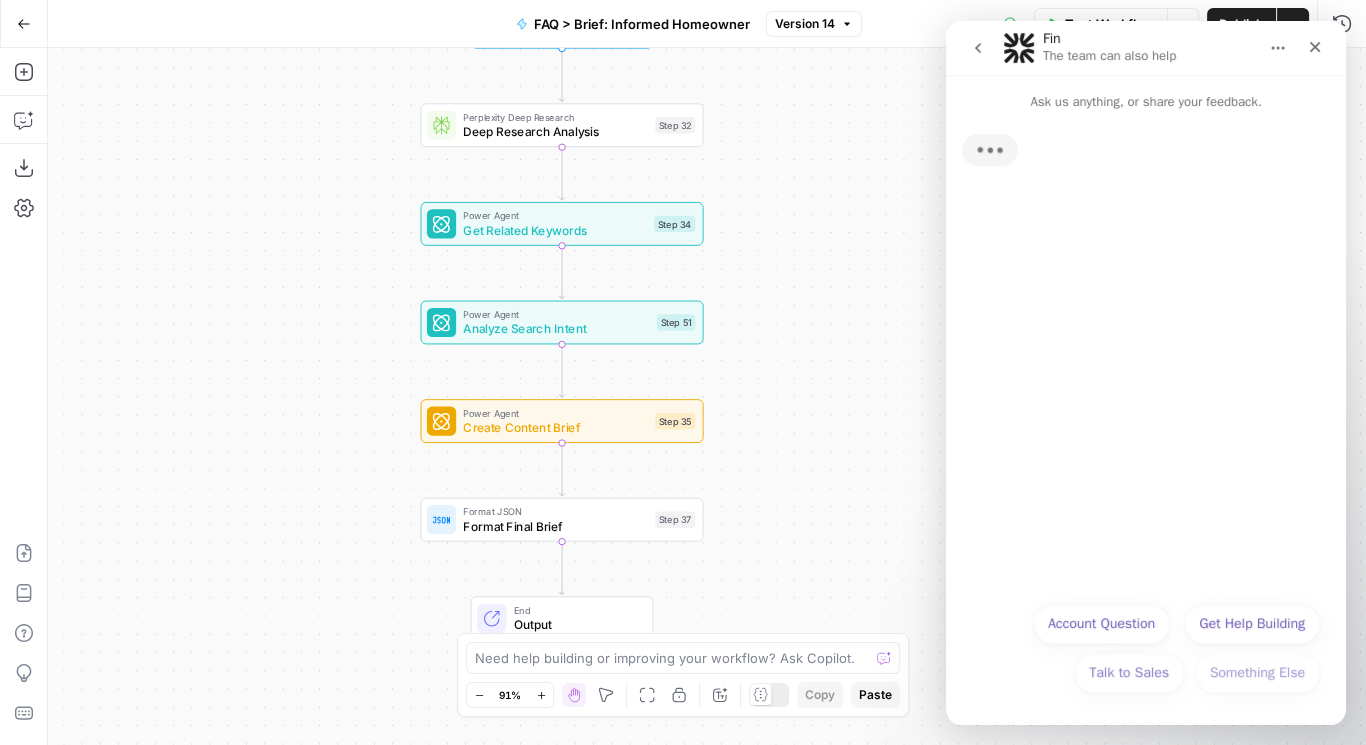 scroll, scrollTop: 0, scrollLeft: 0, axis: both 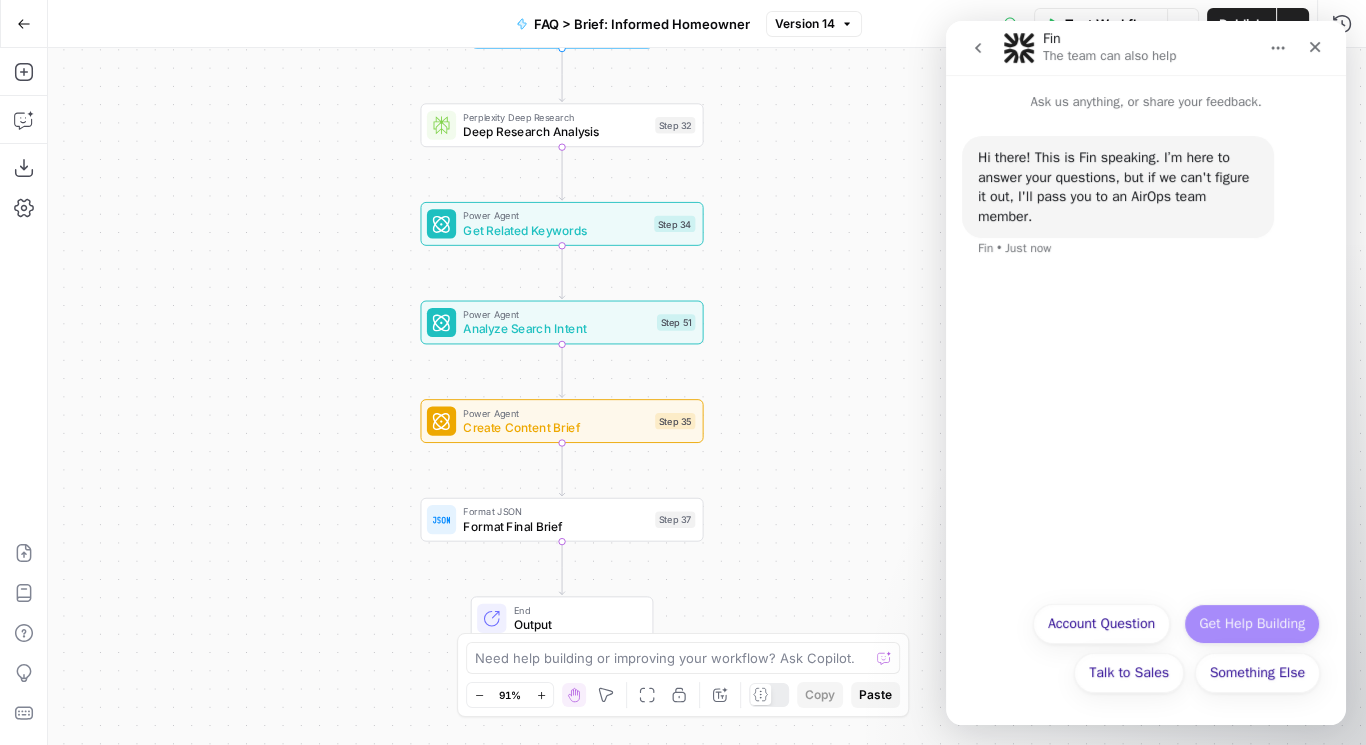 click on "Get Help Building" at bounding box center (1252, 624) 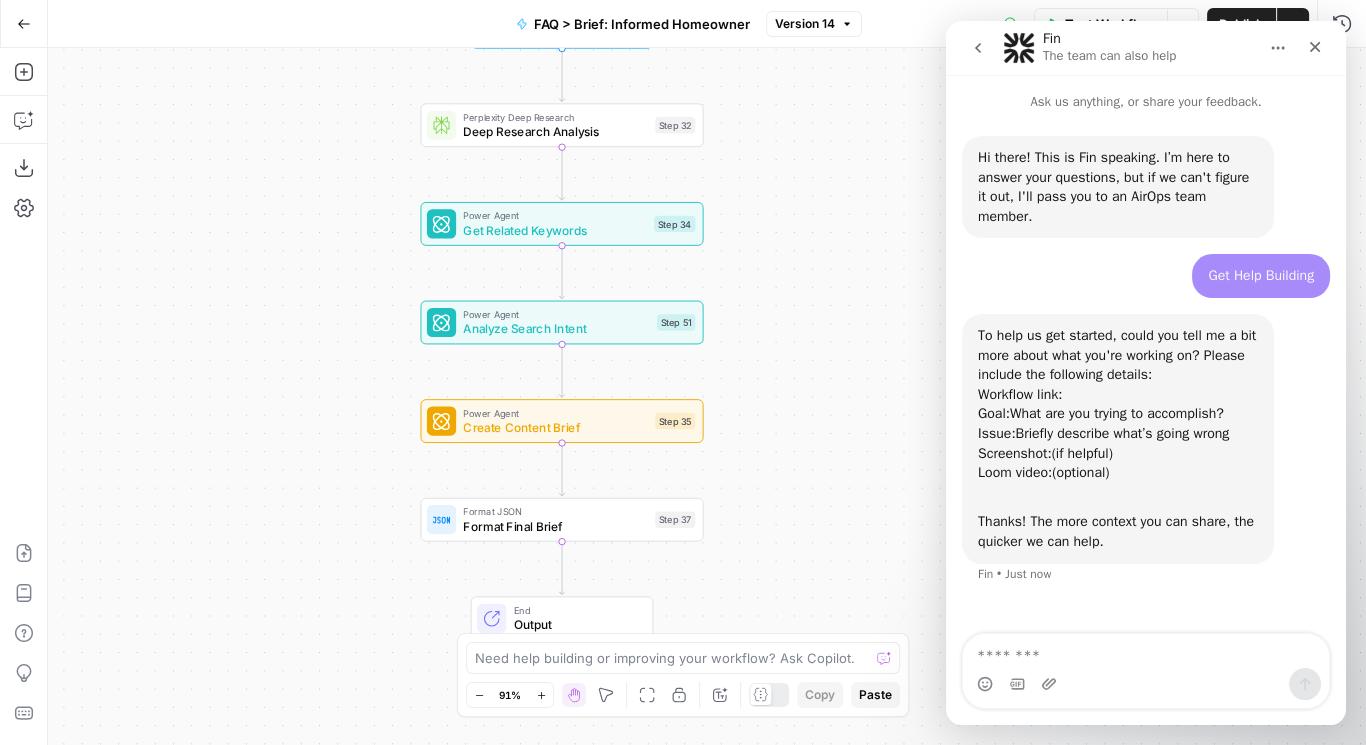 scroll, scrollTop: 45, scrollLeft: 0, axis: vertical 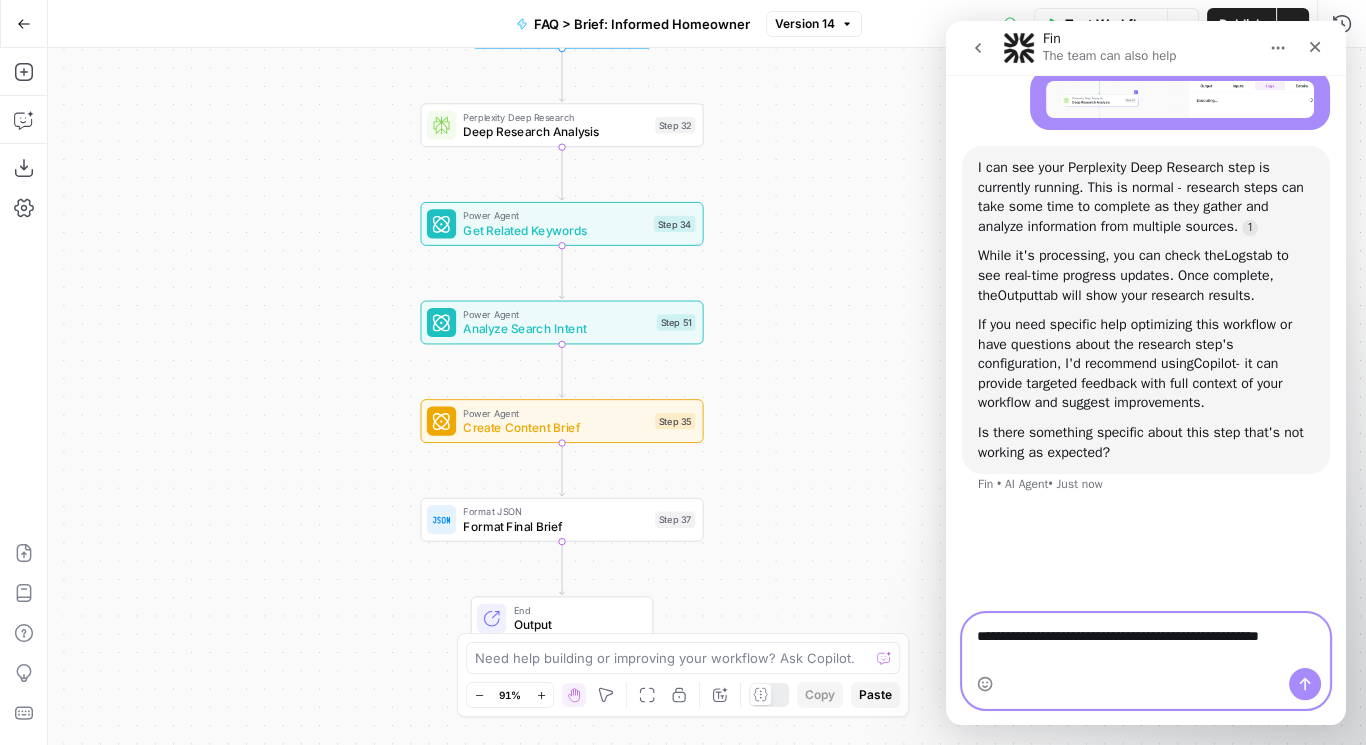type on "**********" 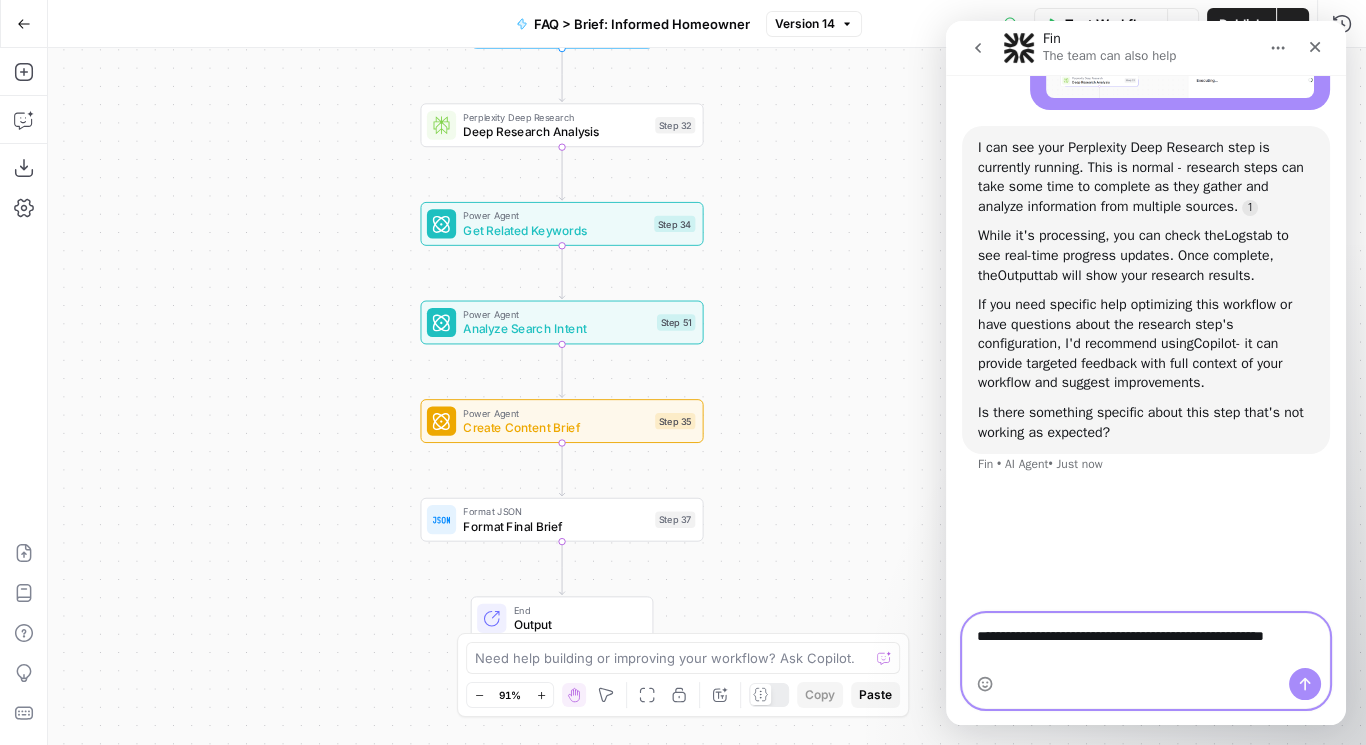 type 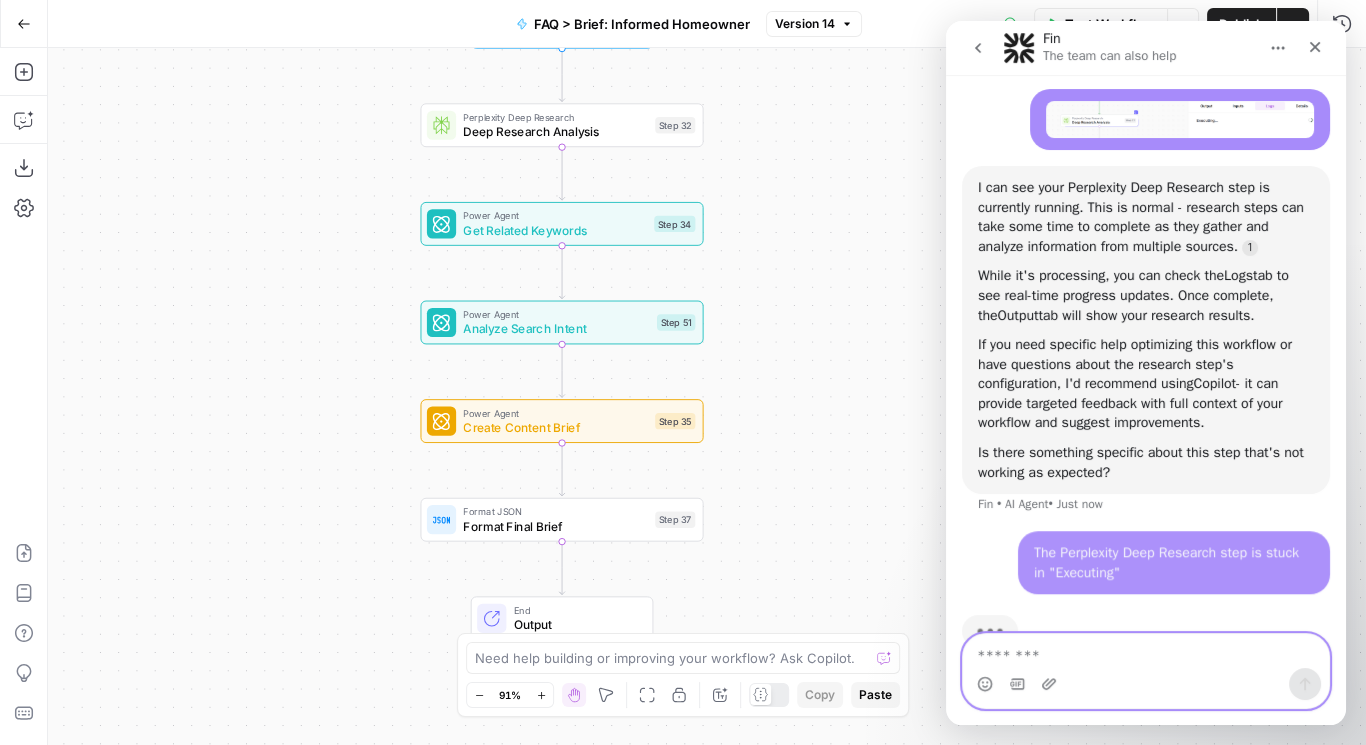 scroll, scrollTop: 536, scrollLeft: 0, axis: vertical 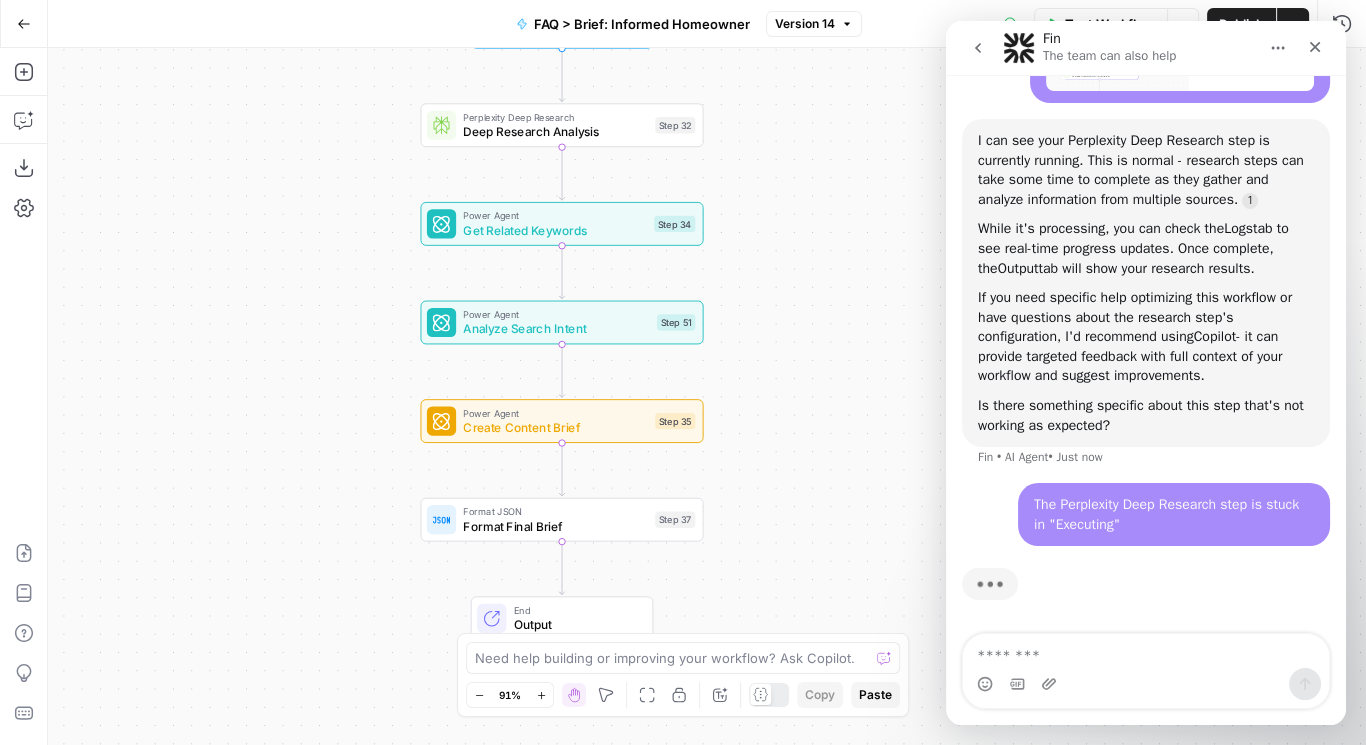 click 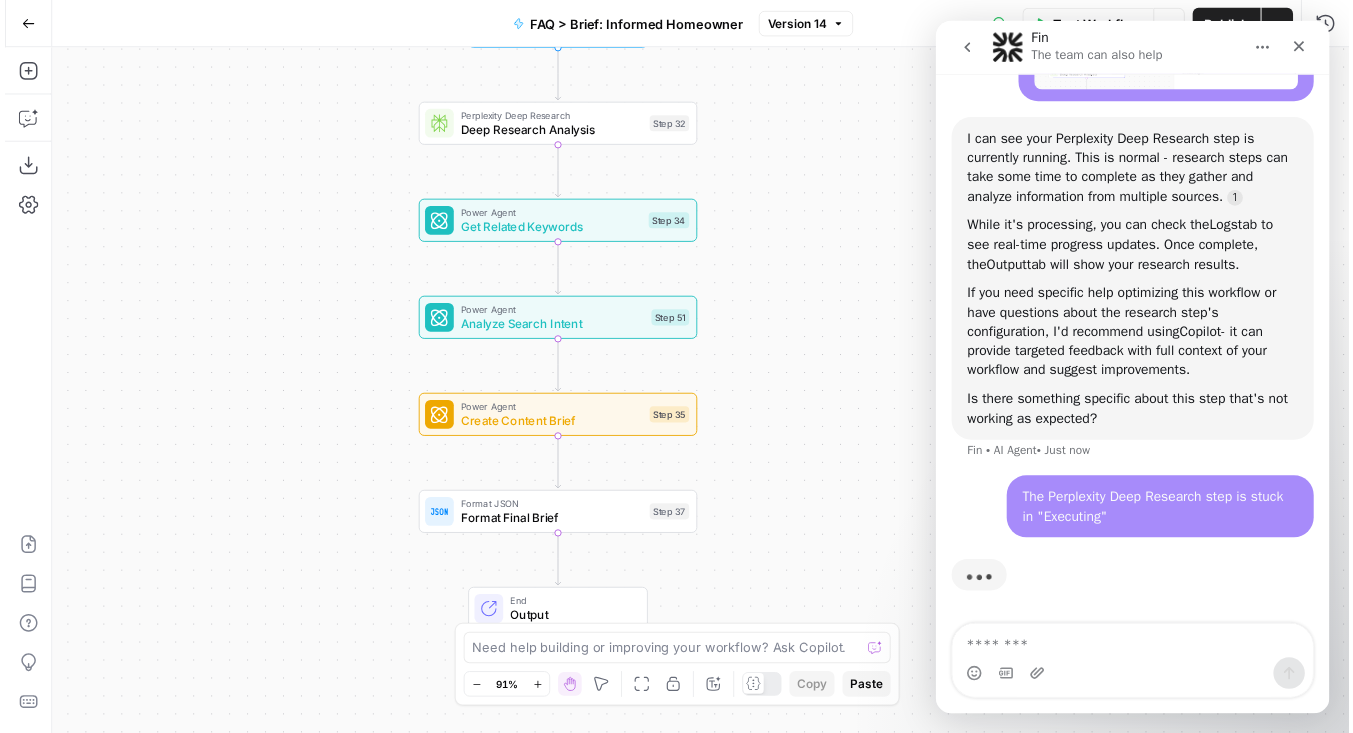 scroll, scrollTop: 418, scrollLeft: 0, axis: vertical 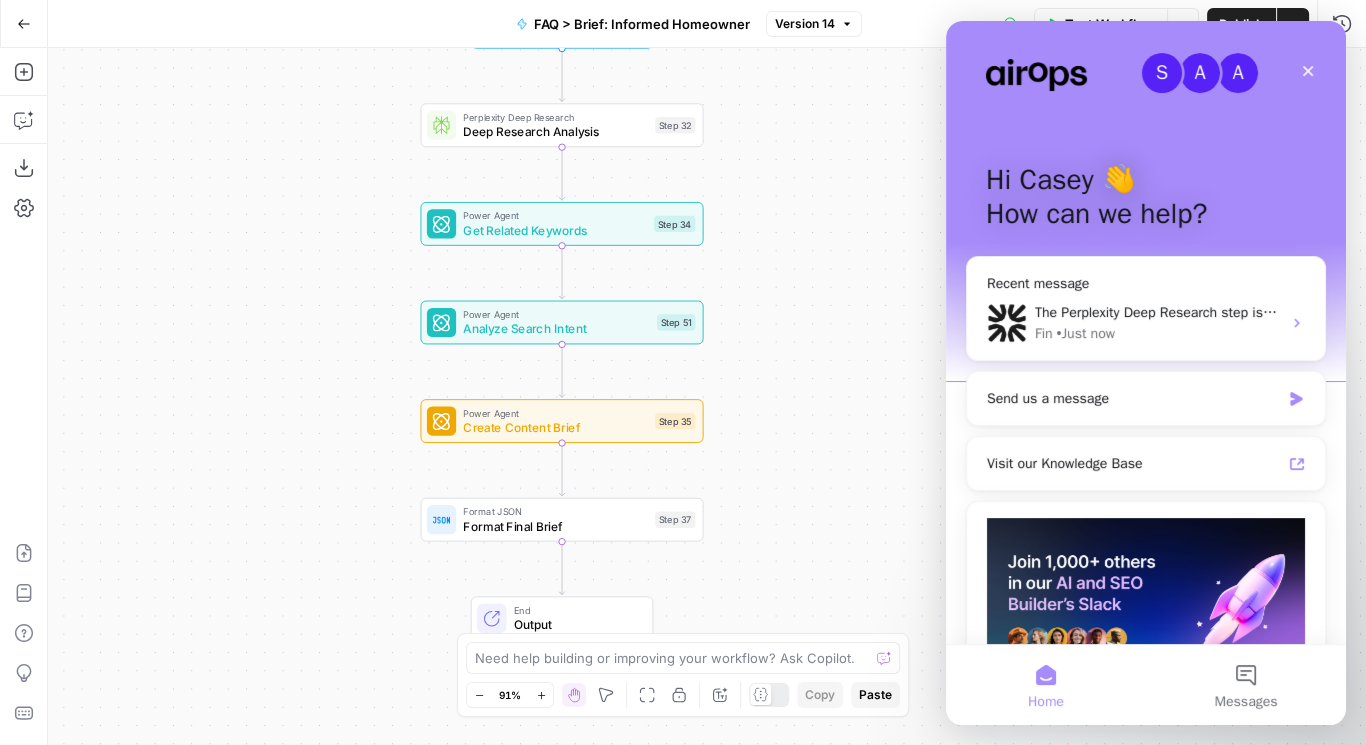 click on "Test Workflow" at bounding box center (1101, 24) 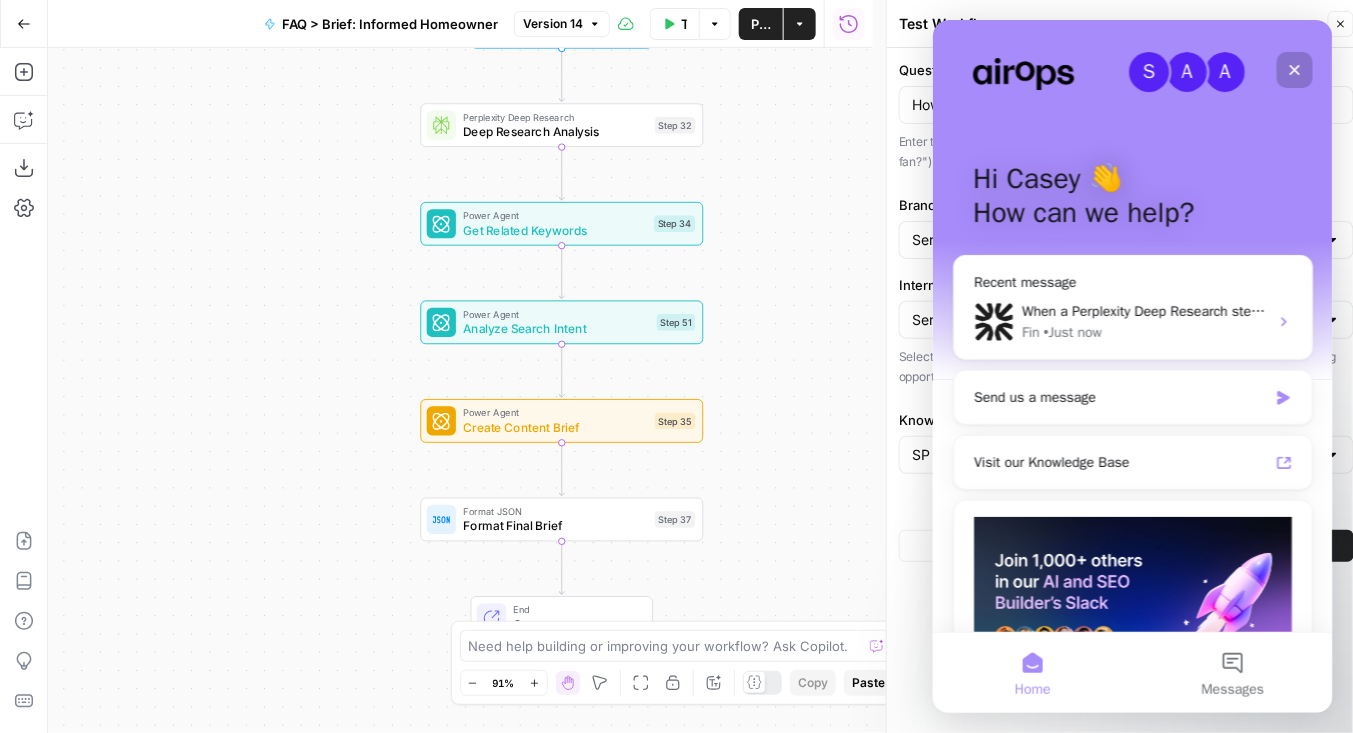 click at bounding box center (1294, 69) 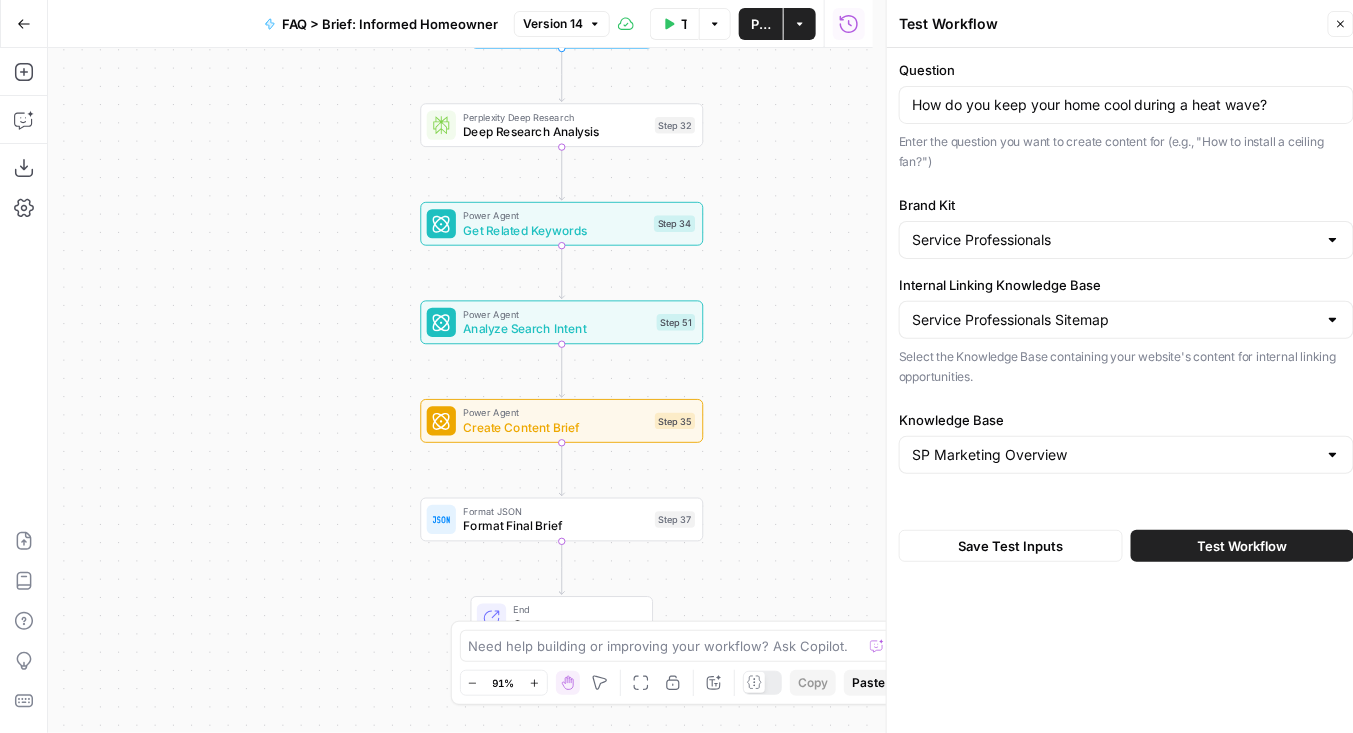 scroll, scrollTop: 0, scrollLeft: 0, axis: both 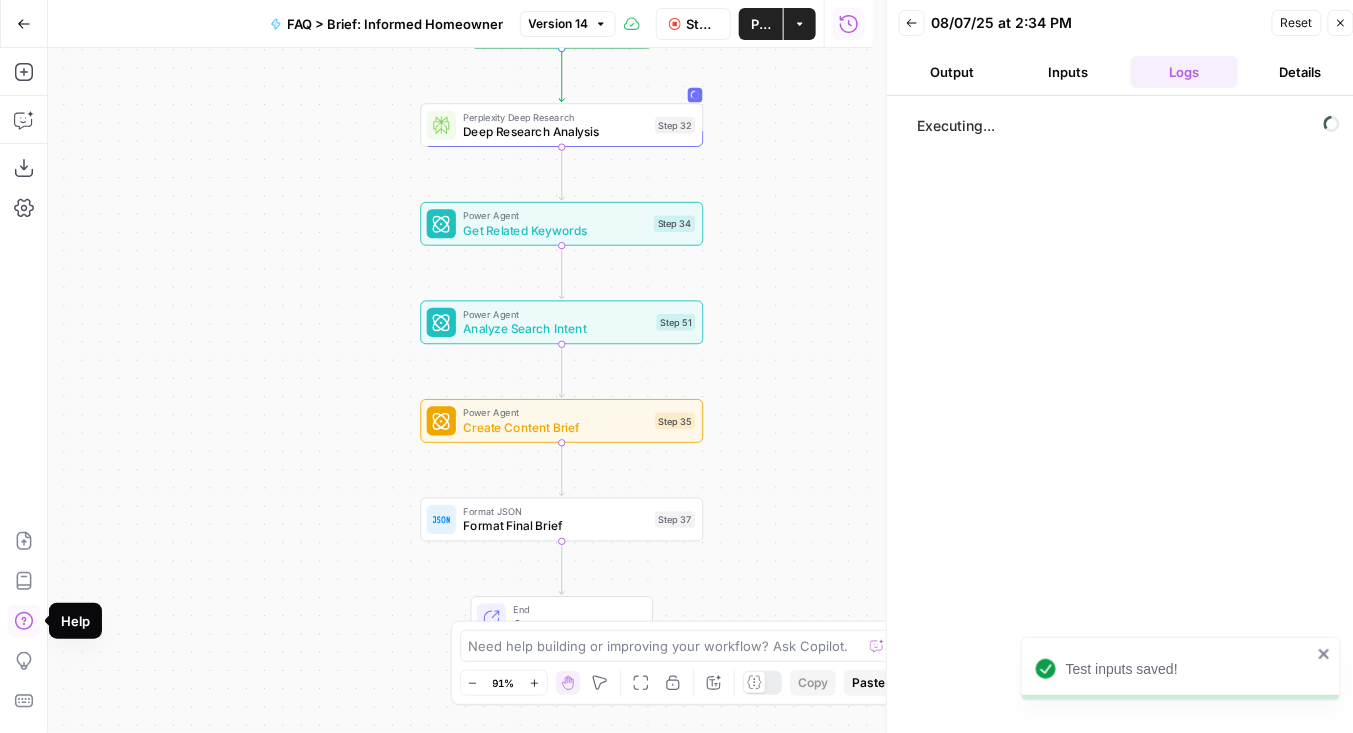 click 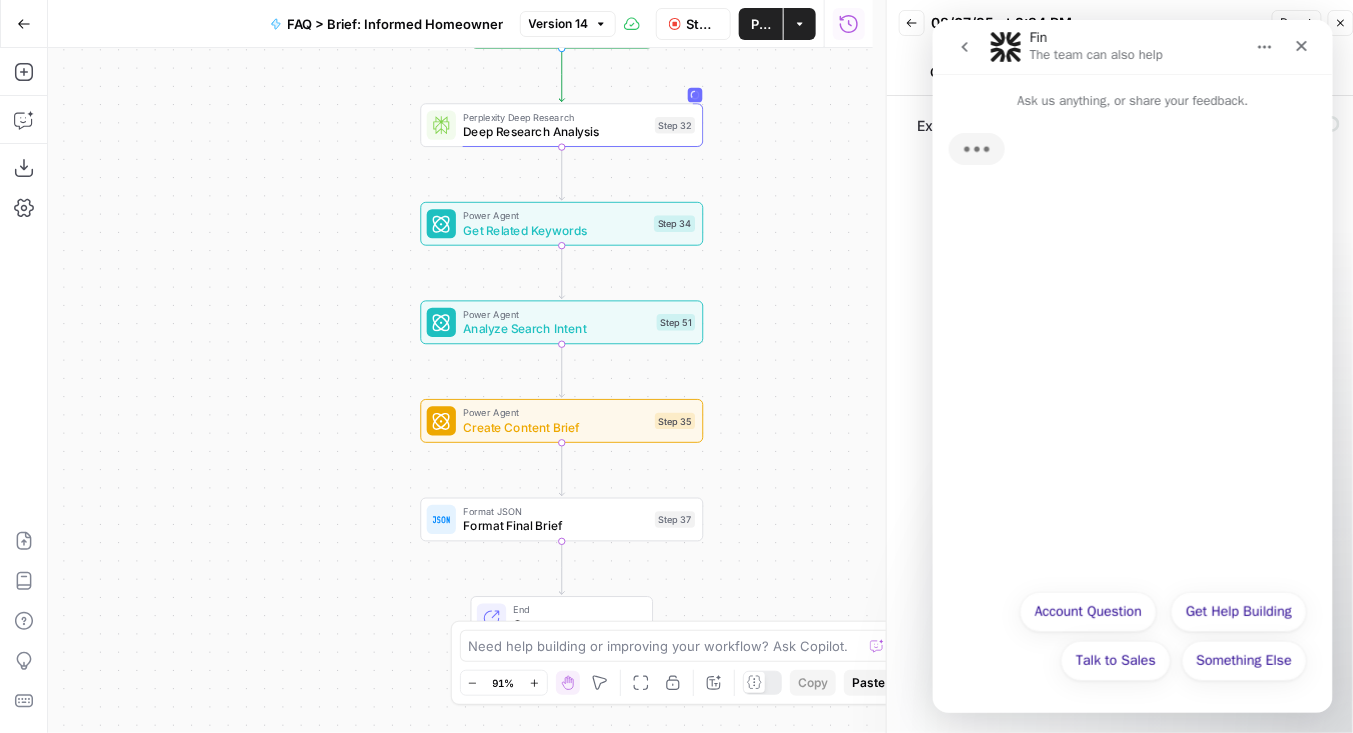 click 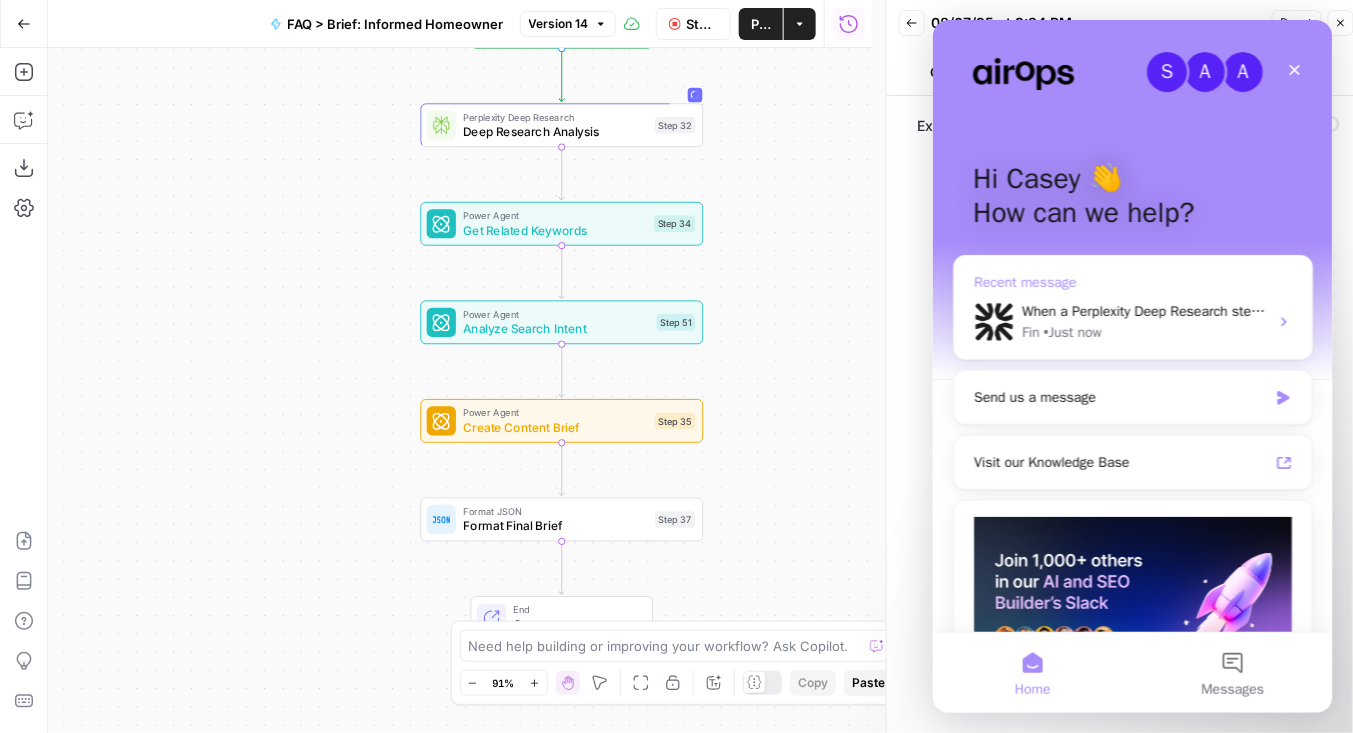 click on "When a Perplexity Deep Research step gets stuck in "Executing" status, this typically indicates the step has encountered an issue that's preventing it from completing normally. Research steps can take time to process, but they shouldn't remain stuck indefinitely. Here are some steps to troubleshoot: Check the Logs tab in your workflow step to see if there are any error messages or indicators of what might be causing the hang, Try stopping the current execution and running the workflow again, Review your step configuration to ensure all required inputs are properly set For this specific issue with your workflow, I'd recommend using Copilot - it can analyze your exact workflow configuration and provide targeted suggestions for resolving the stuck step. Copilot has full context of your workflow and can offer specific troubleshooting steps. How long has the step been stuck in the executing state?" at bounding box center [1144, 310] 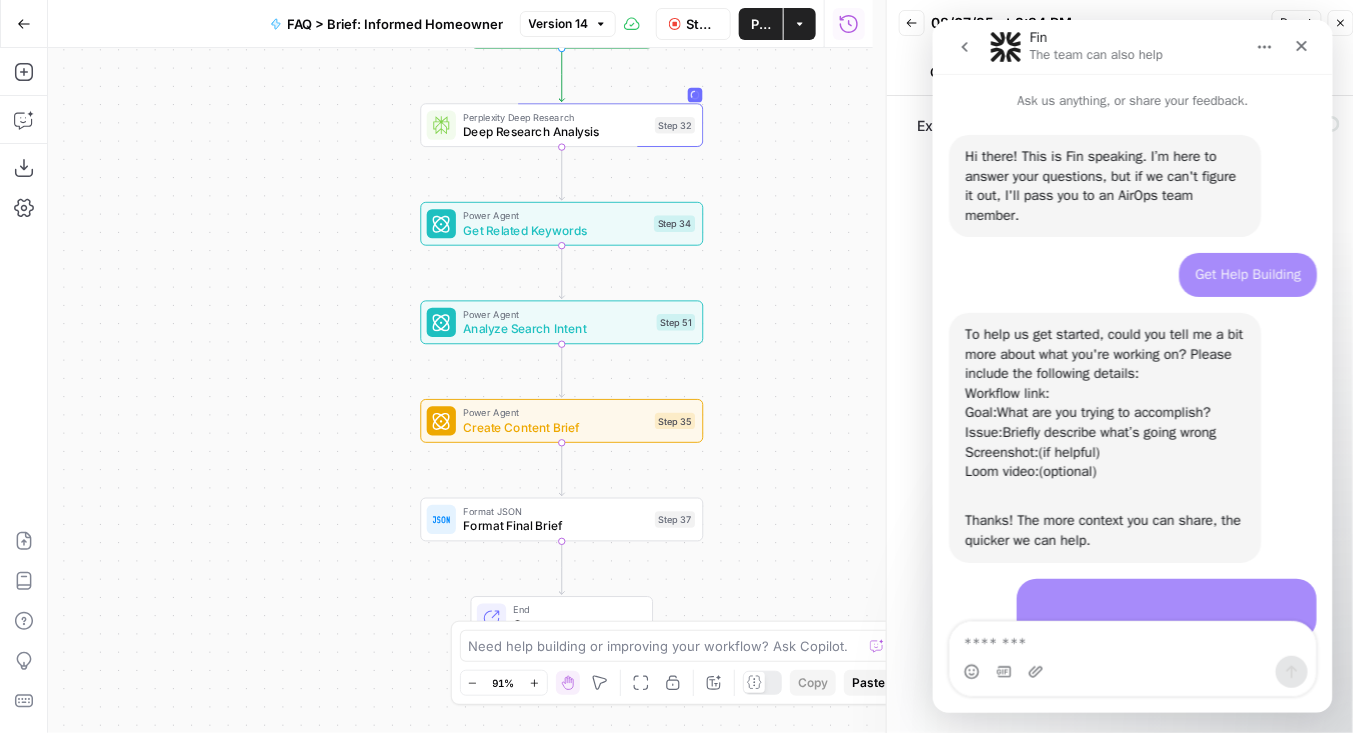scroll, scrollTop: 2, scrollLeft: 0, axis: vertical 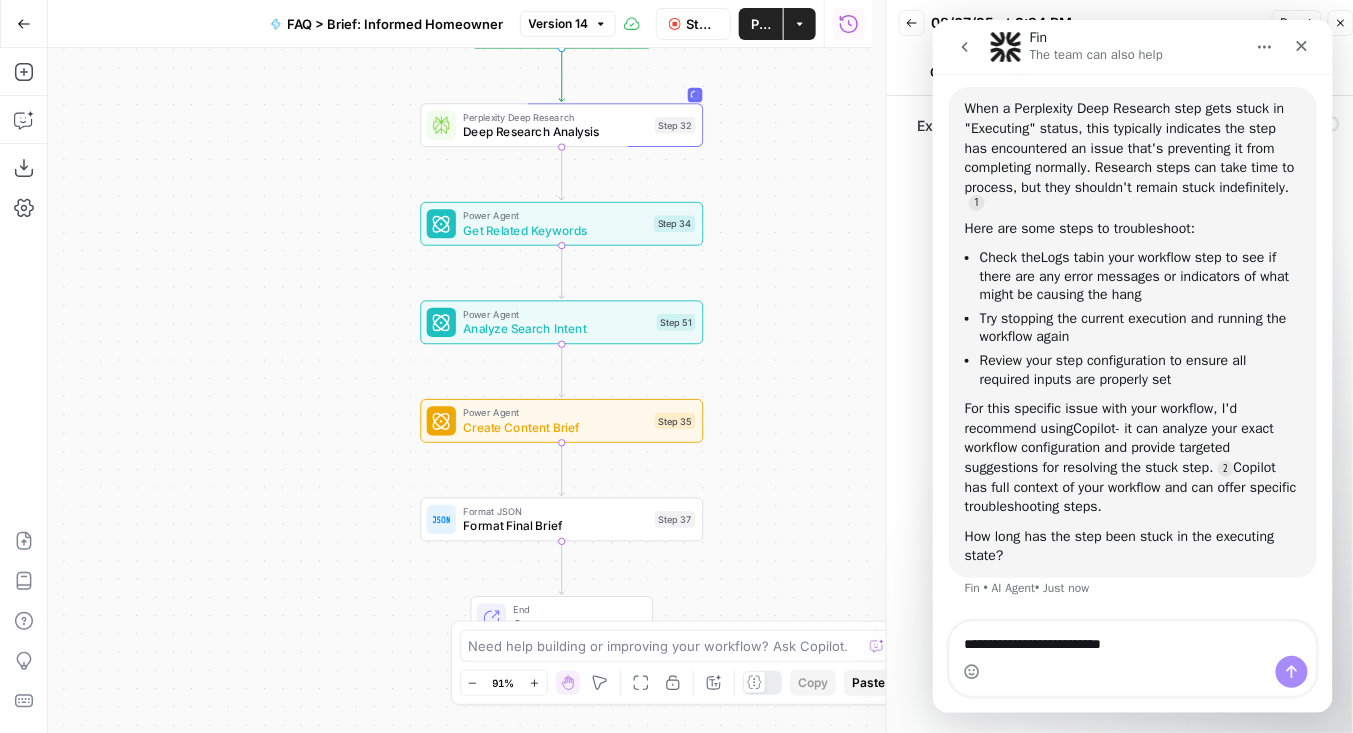 type on "**********" 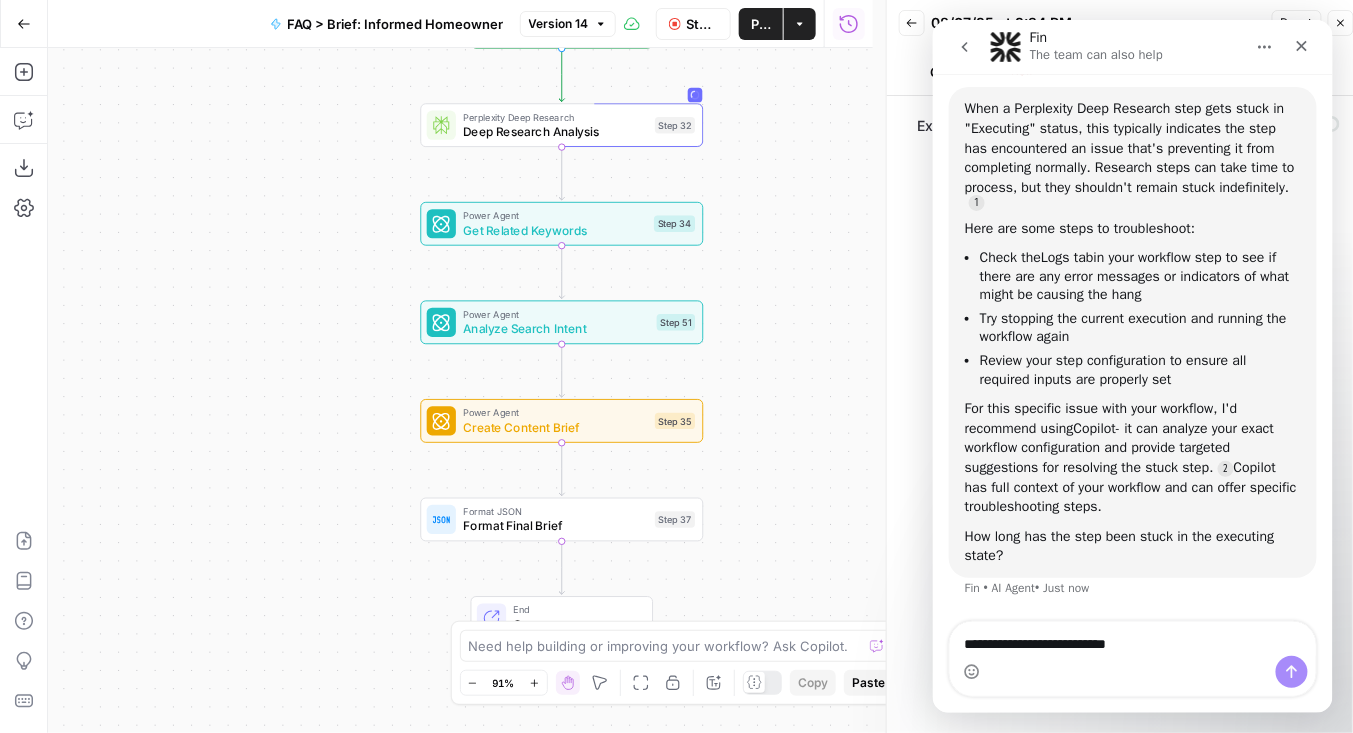 type 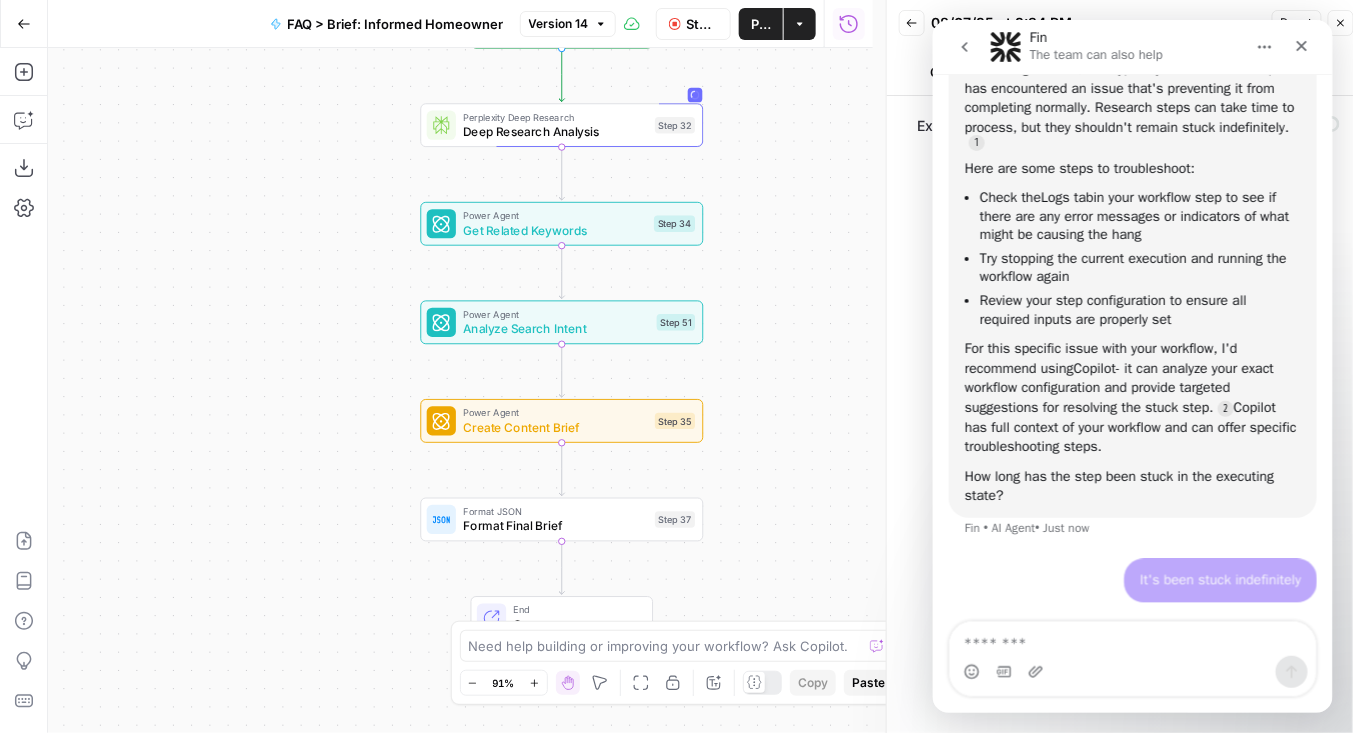 scroll, scrollTop: 1121, scrollLeft: 0, axis: vertical 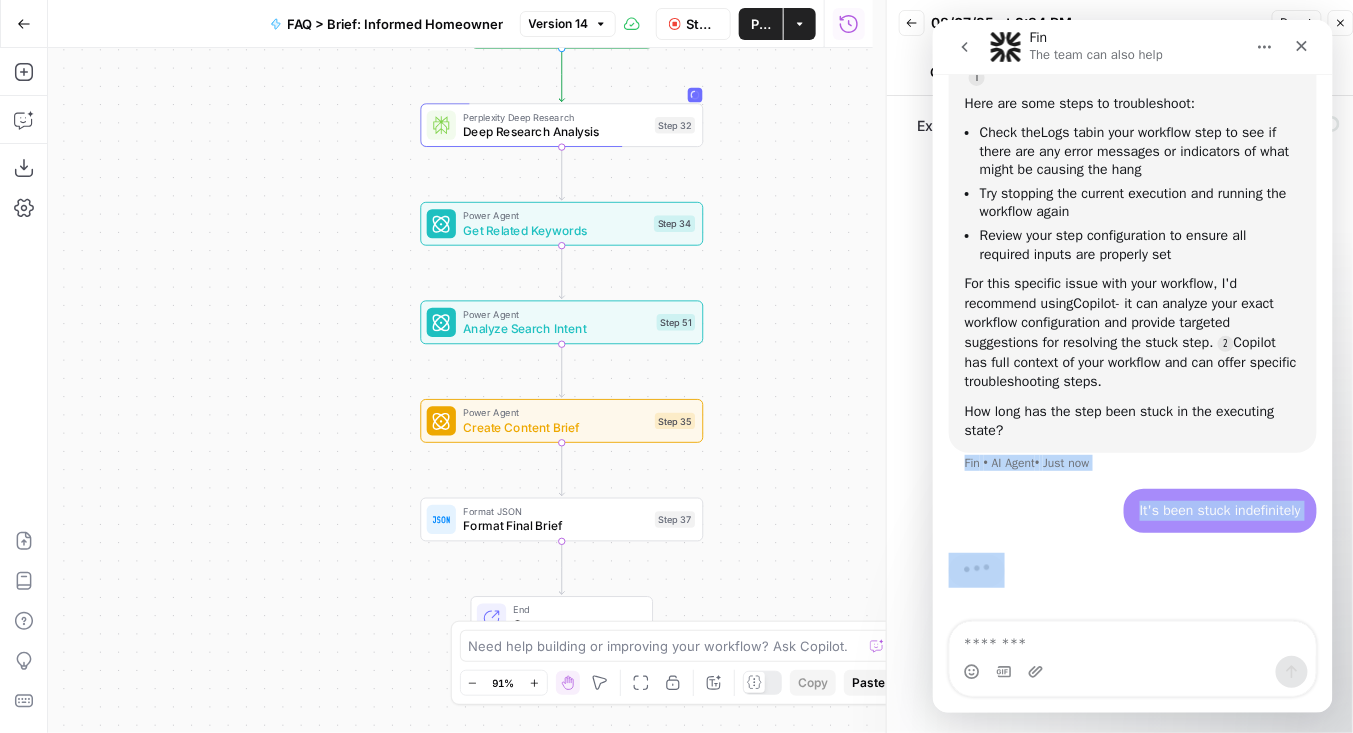 drag, startPoint x: 1133, startPoint y: 451, endPoint x: 1147, endPoint y: 559, distance: 108.903625 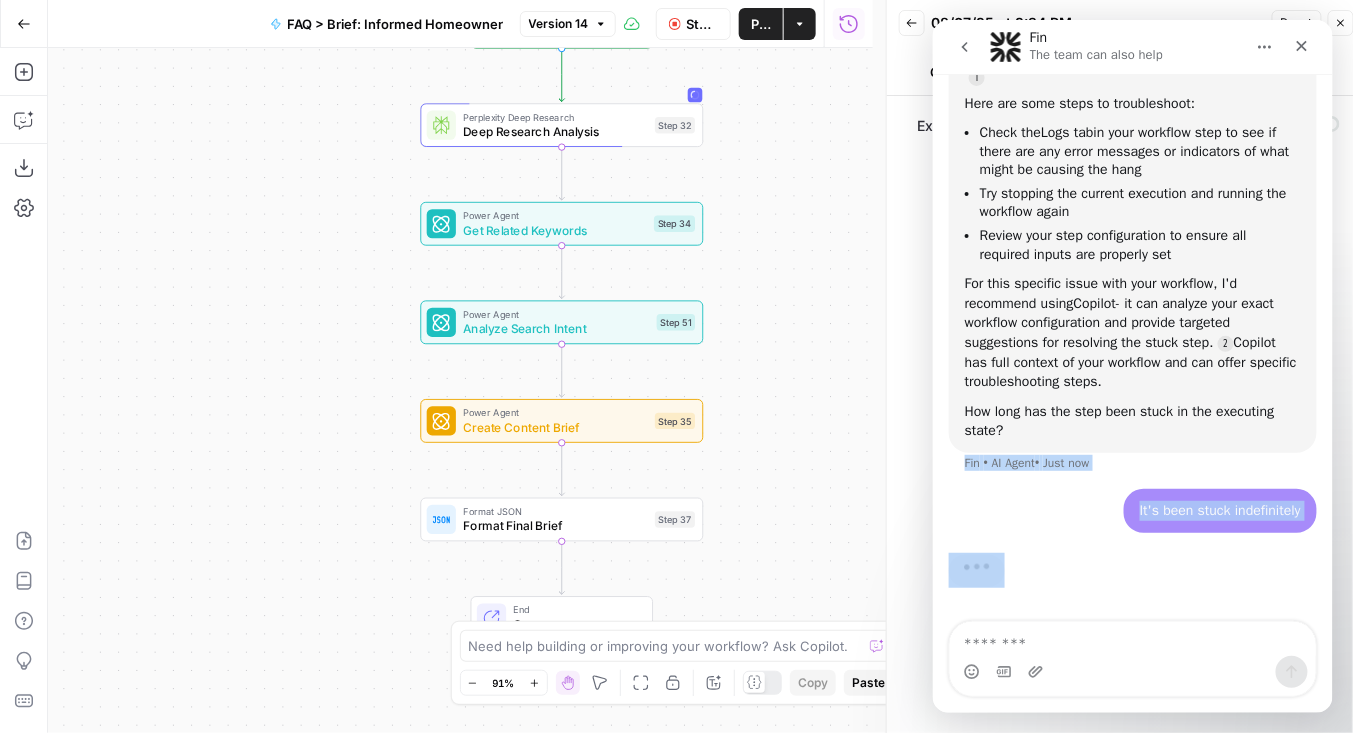 click on "Hi there! This is Fin speaking. I’m here to answer your questions, but if we can't figure it out, I'll pass you to an AirOps team member. Fin    •   2m ago Get Help Building Casey    •   2m ago To help us get started, could you tell me a bit more about what you're working on? Please include the following details: Workflow link:   Goal:  What are you trying to accomplish? Issue:  Briefly describe what’s going wrong Screenshot:  (if helpful) Loom video:  (optional)  ​ Thanks! The more context you can share, the quicker we can help. Fin    •   2m ago Casey    •   Just now I can see your Perplexity Deep Research step is currently running. This is normal - research steps can take some time to complete as they gather and analyze information from multiple sources. While it's processing, you can check the  Logs  tab to see real-time progress updates. Once complete, the  Output  tab will show your research results. Copilot Is there something specific about this step that's not working as expected?" at bounding box center (1132, -193) 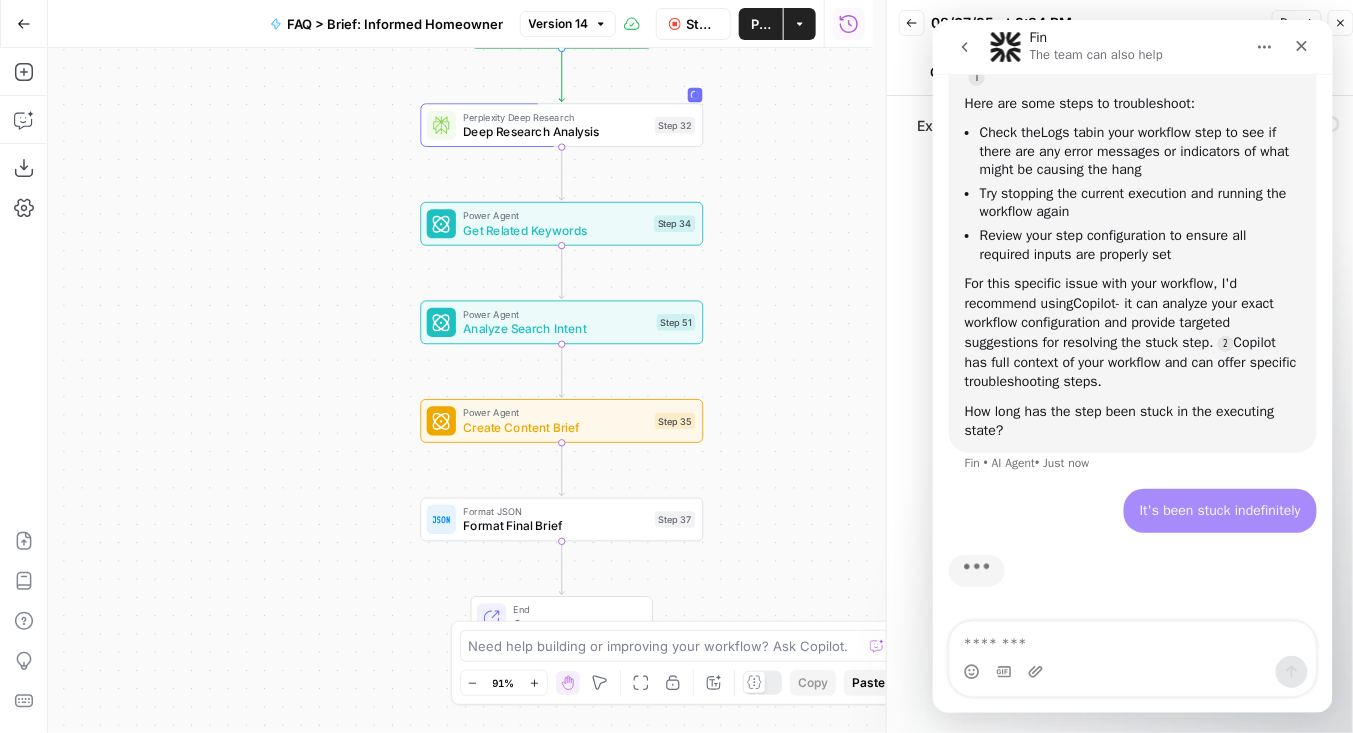 click on "Typing" at bounding box center (1132, 582) 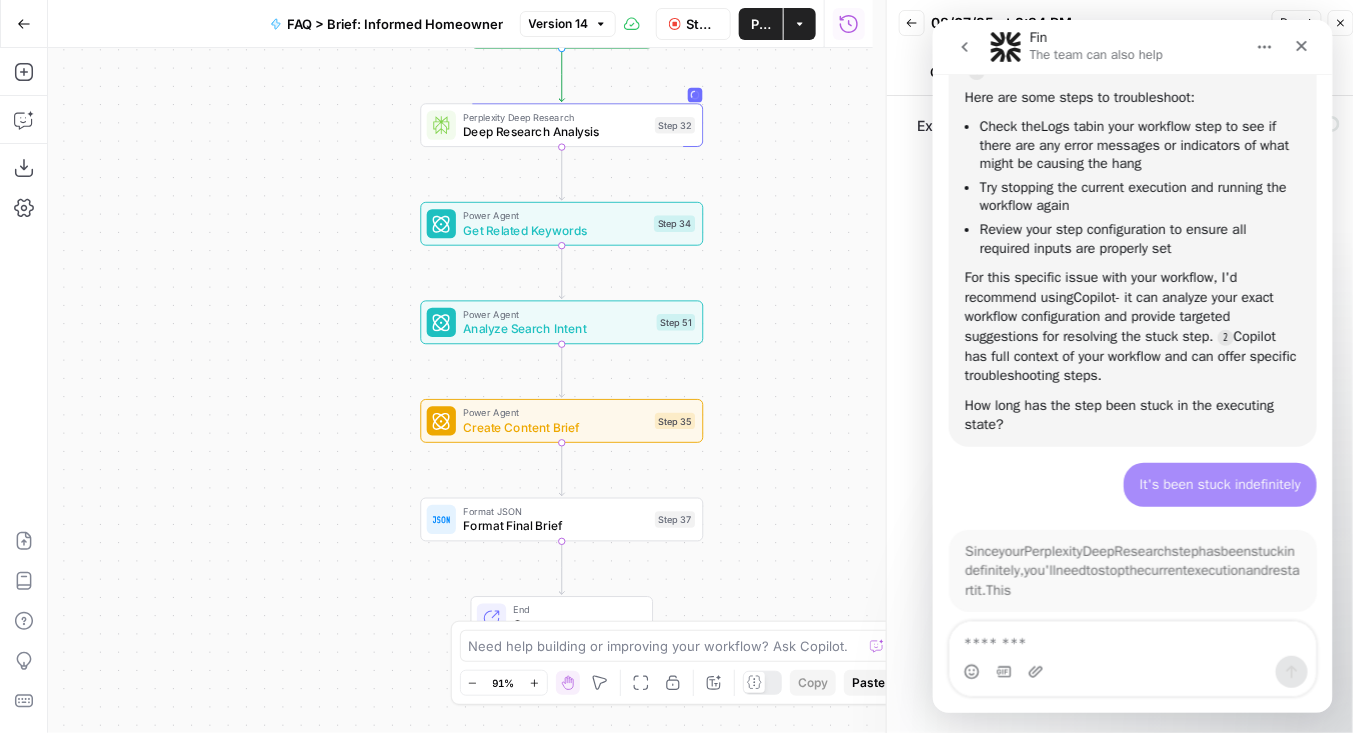 scroll, scrollTop: 3, scrollLeft: 0, axis: vertical 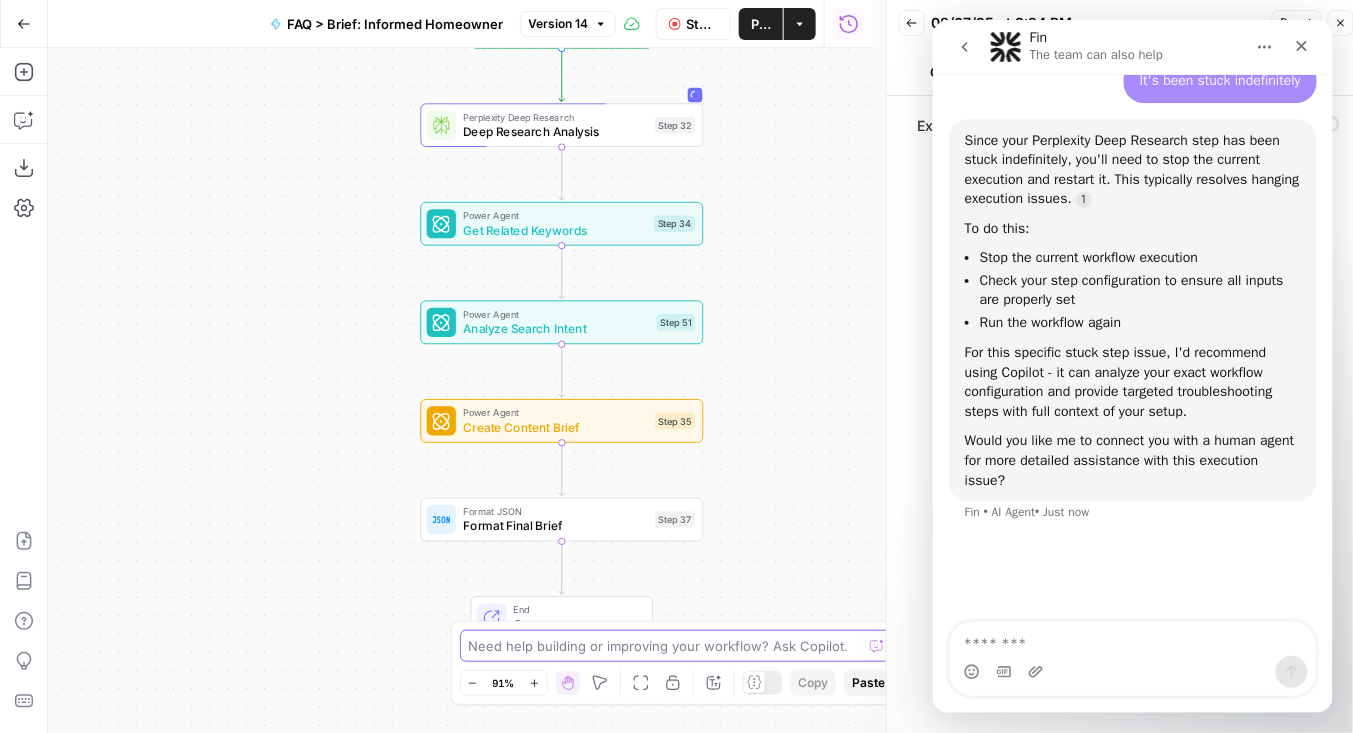 click at bounding box center (666, 646) 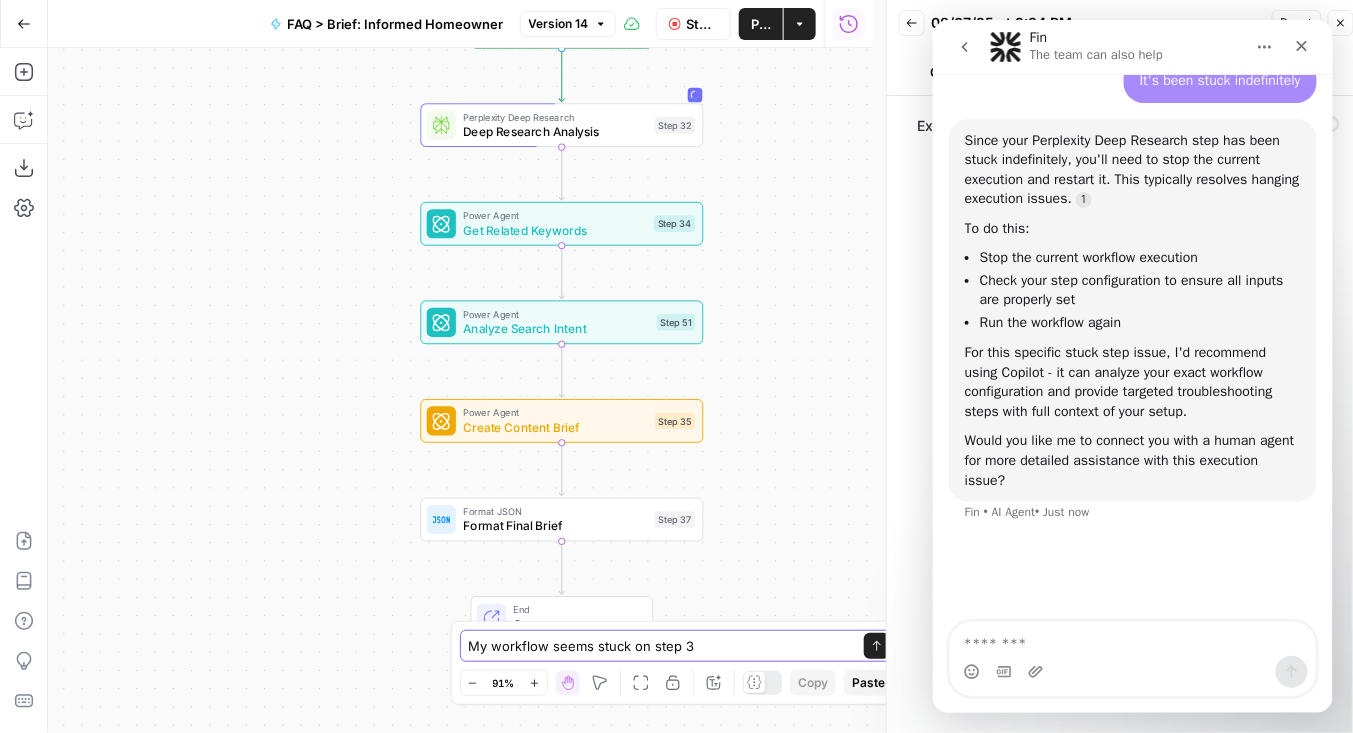 type on "My workflow seems stuck on step 32" 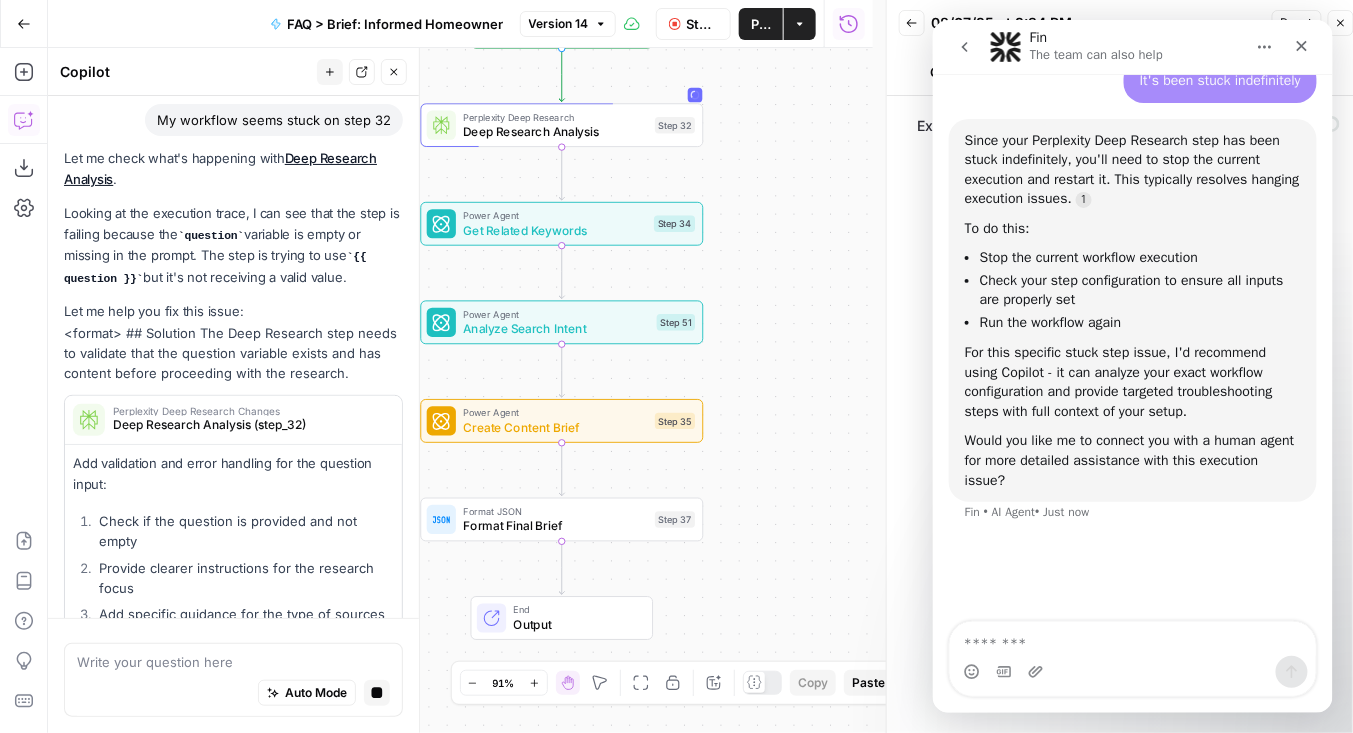 scroll, scrollTop: 151, scrollLeft: 0, axis: vertical 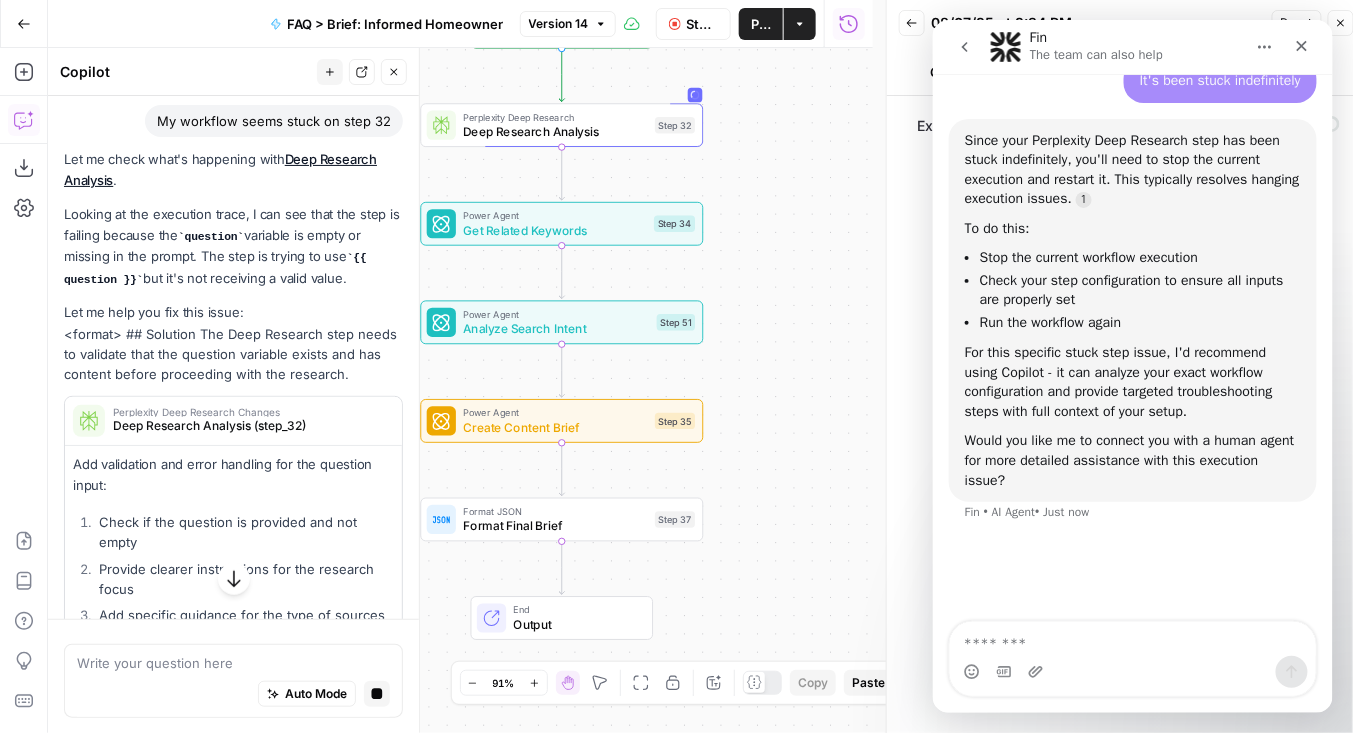 click on "Stop Run" at bounding box center [703, 24] 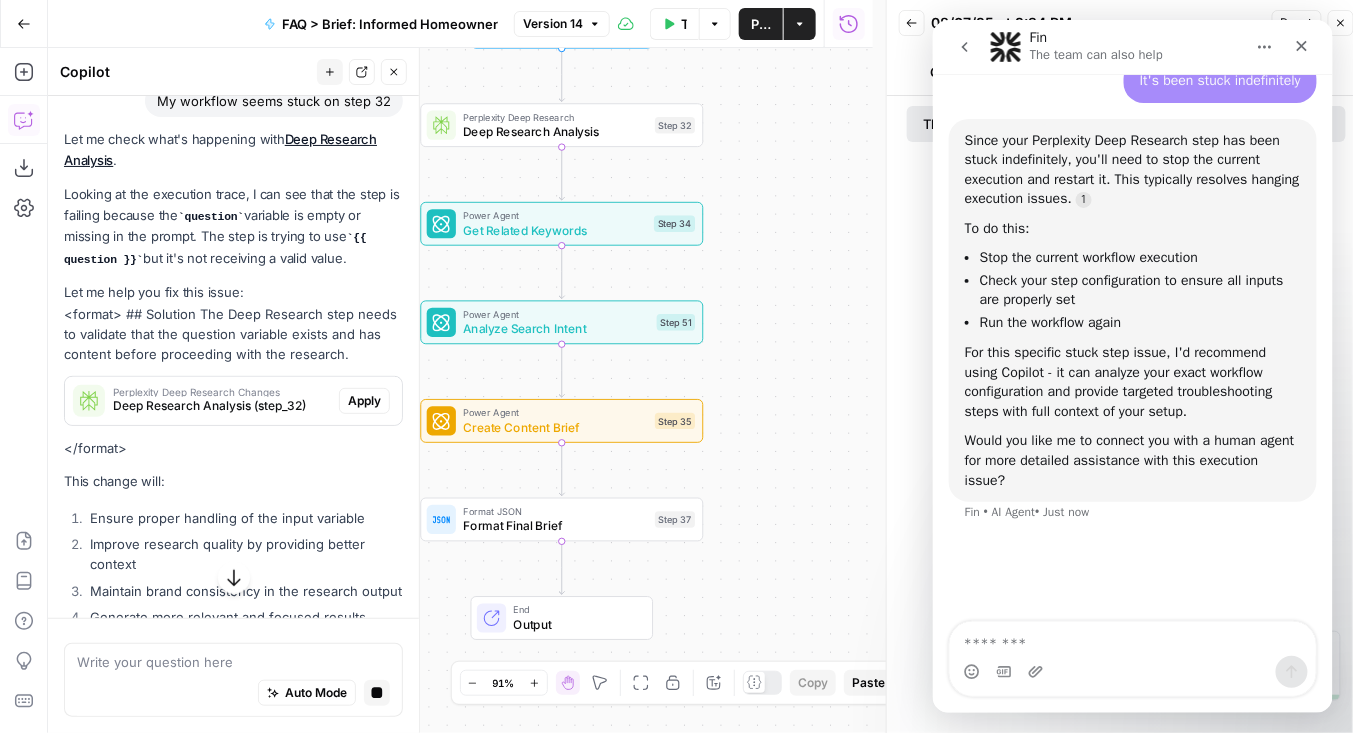 scroll, scrollTop: 116, scrollLeft: 0, axis: vertical 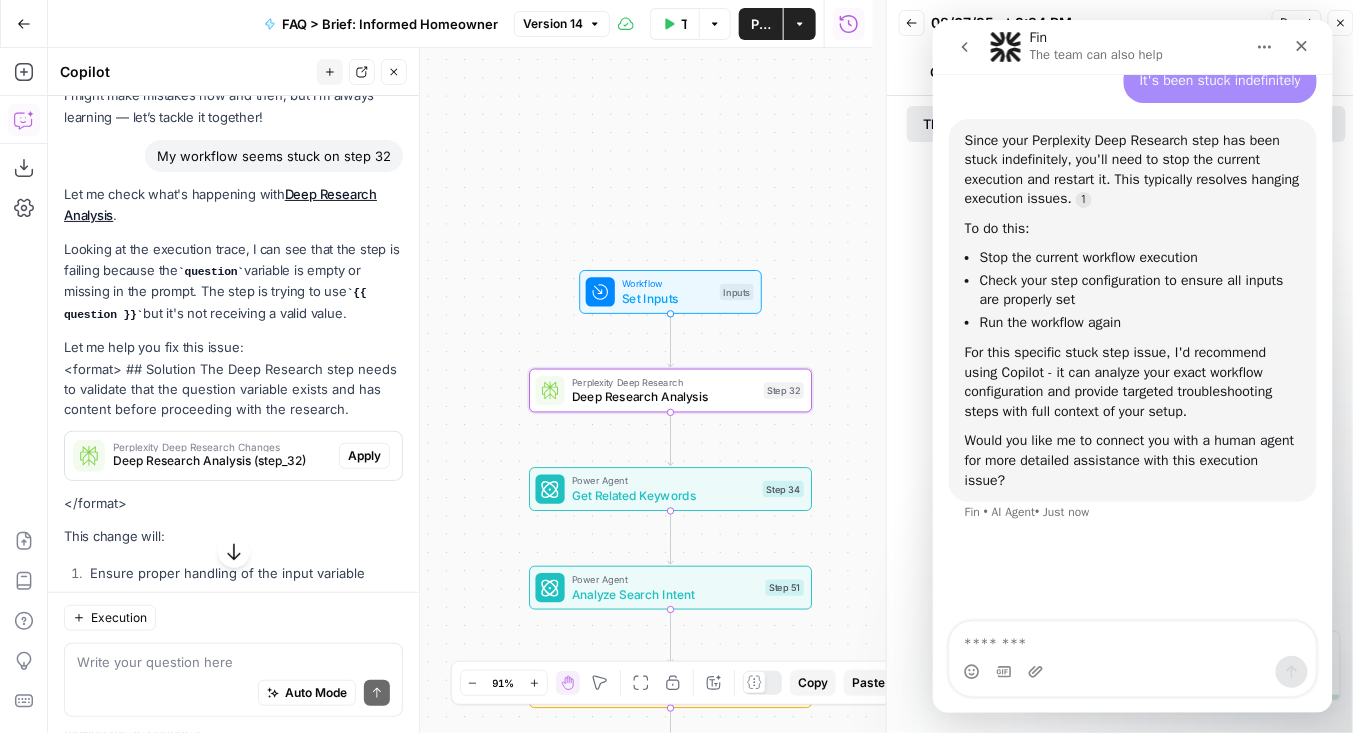 click on "Apply" at bounding box center [364, 456] 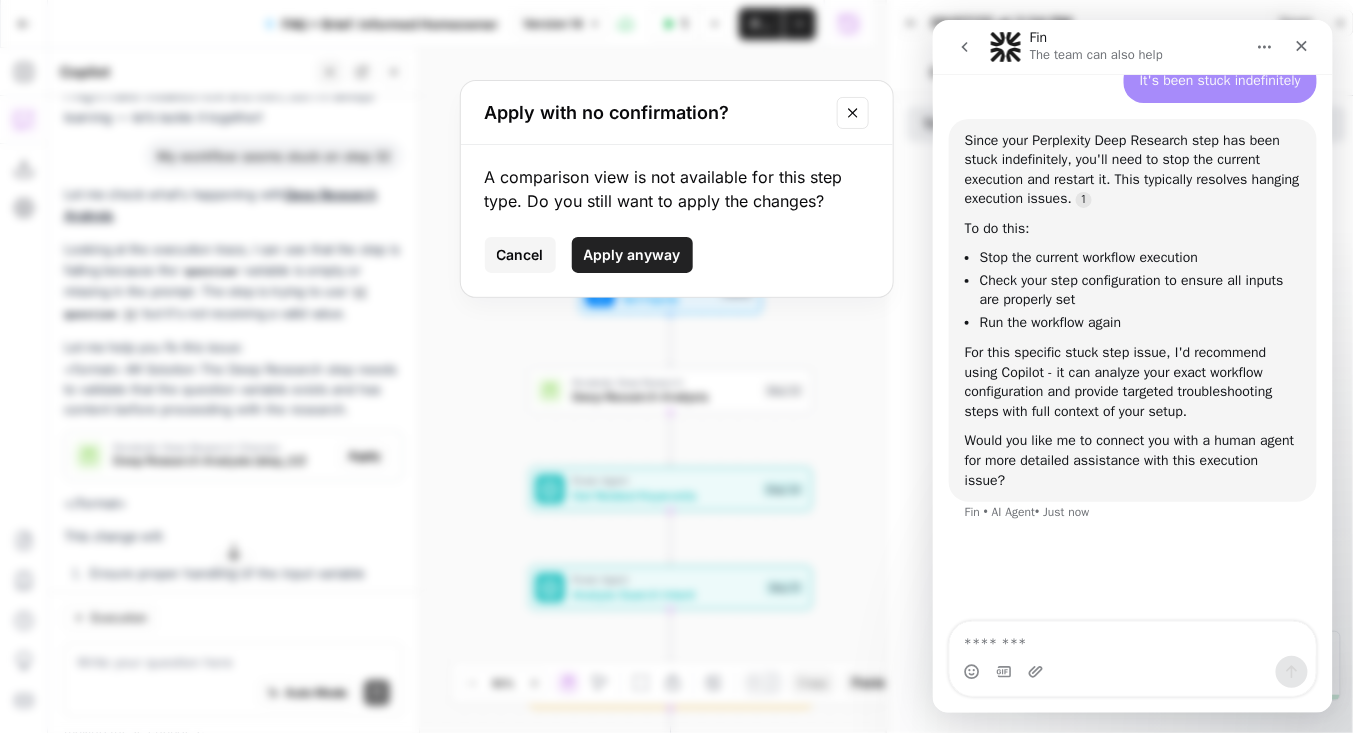 click on "Apply anyway" at bounding box center (632, 255) 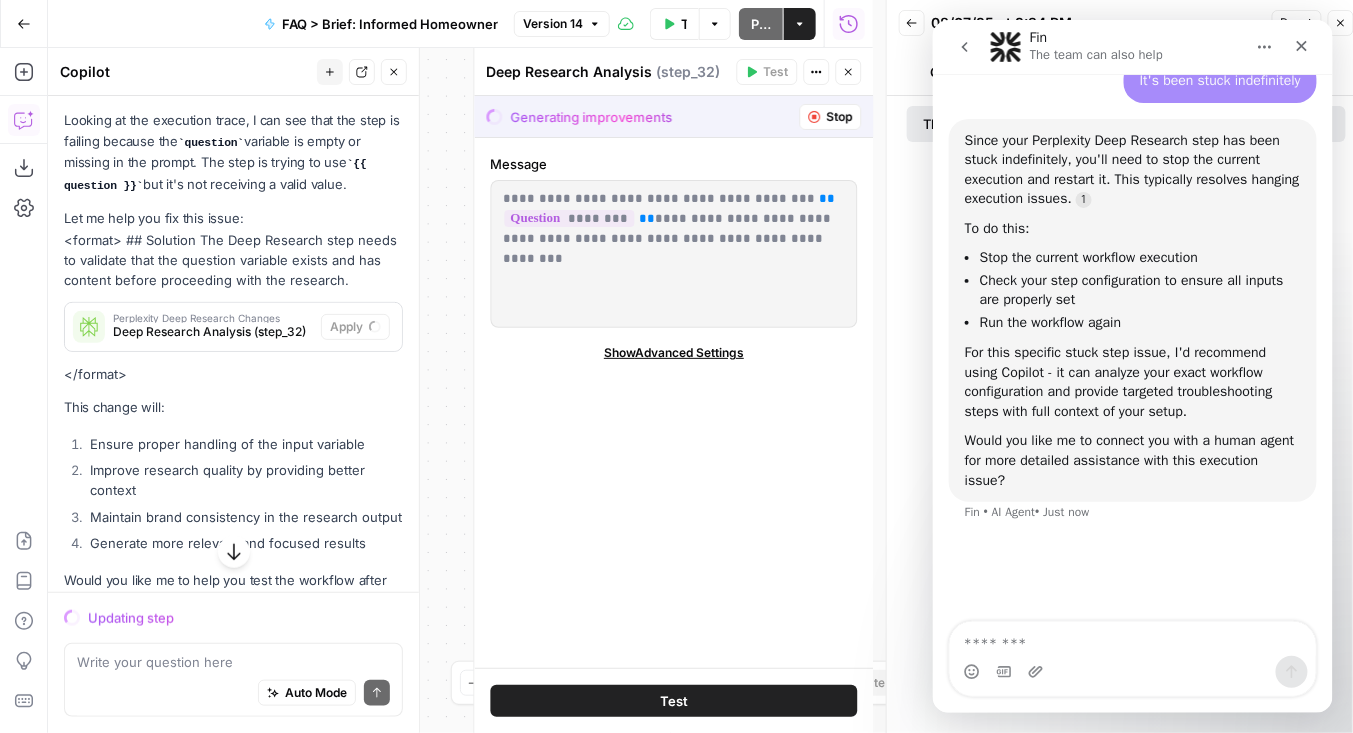scroll, scrollTop: 349, scrollLeft: 0, axis: vertical 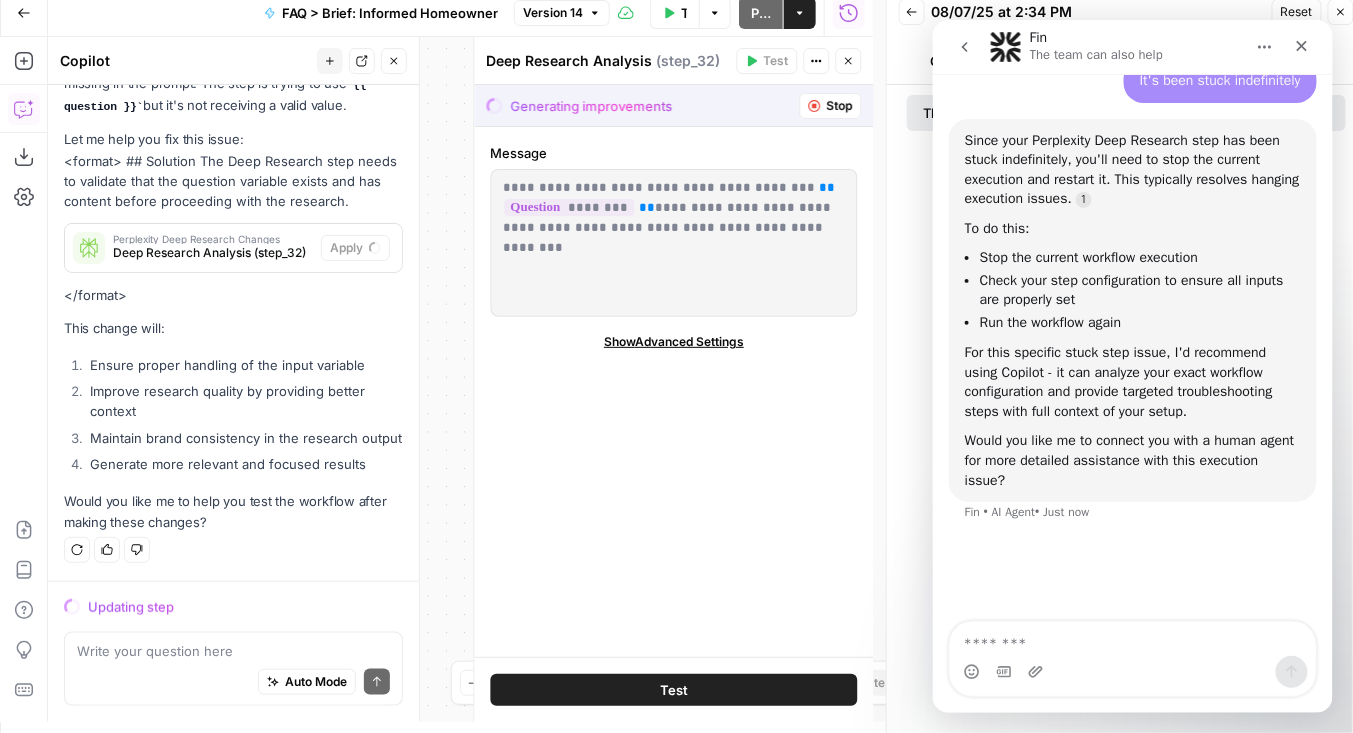 click on "Auto Mode Send" at bounding box center (233, 683) 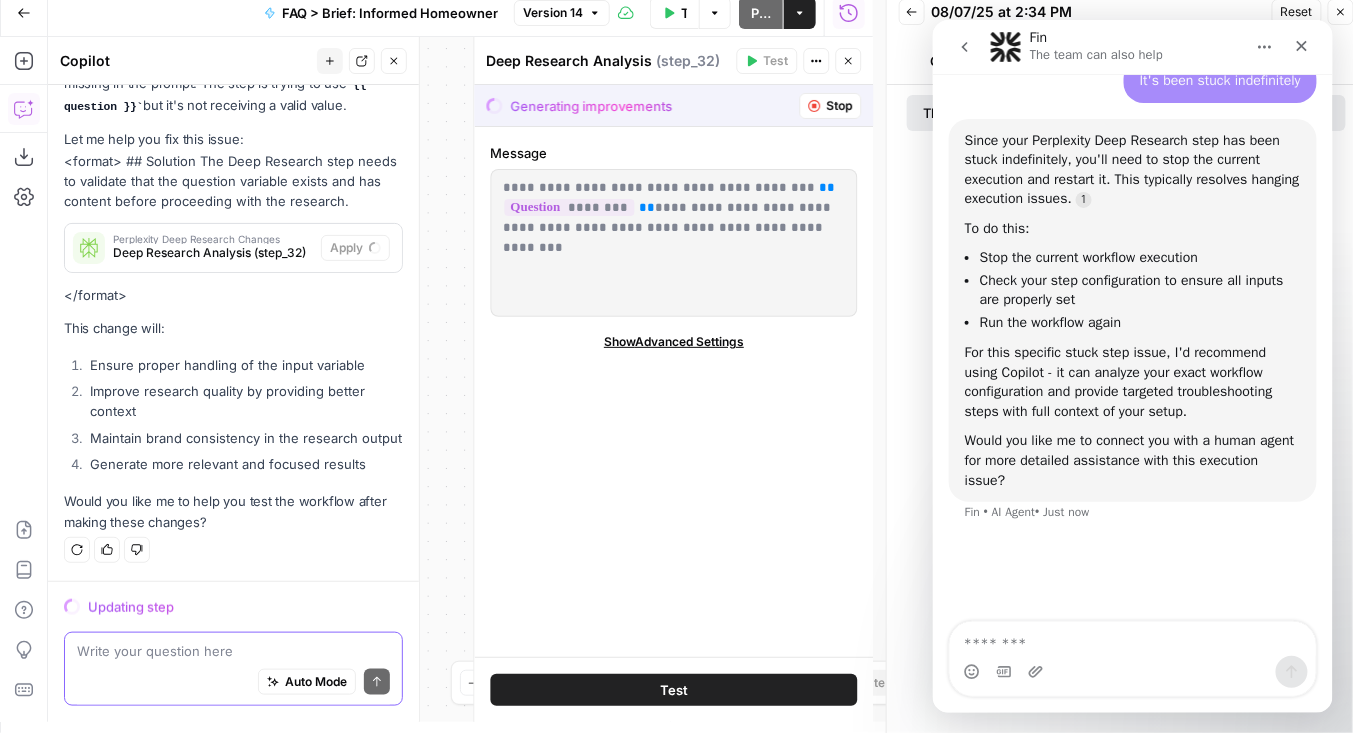 click on "Auto Mode" at bounding box center [316, 682] 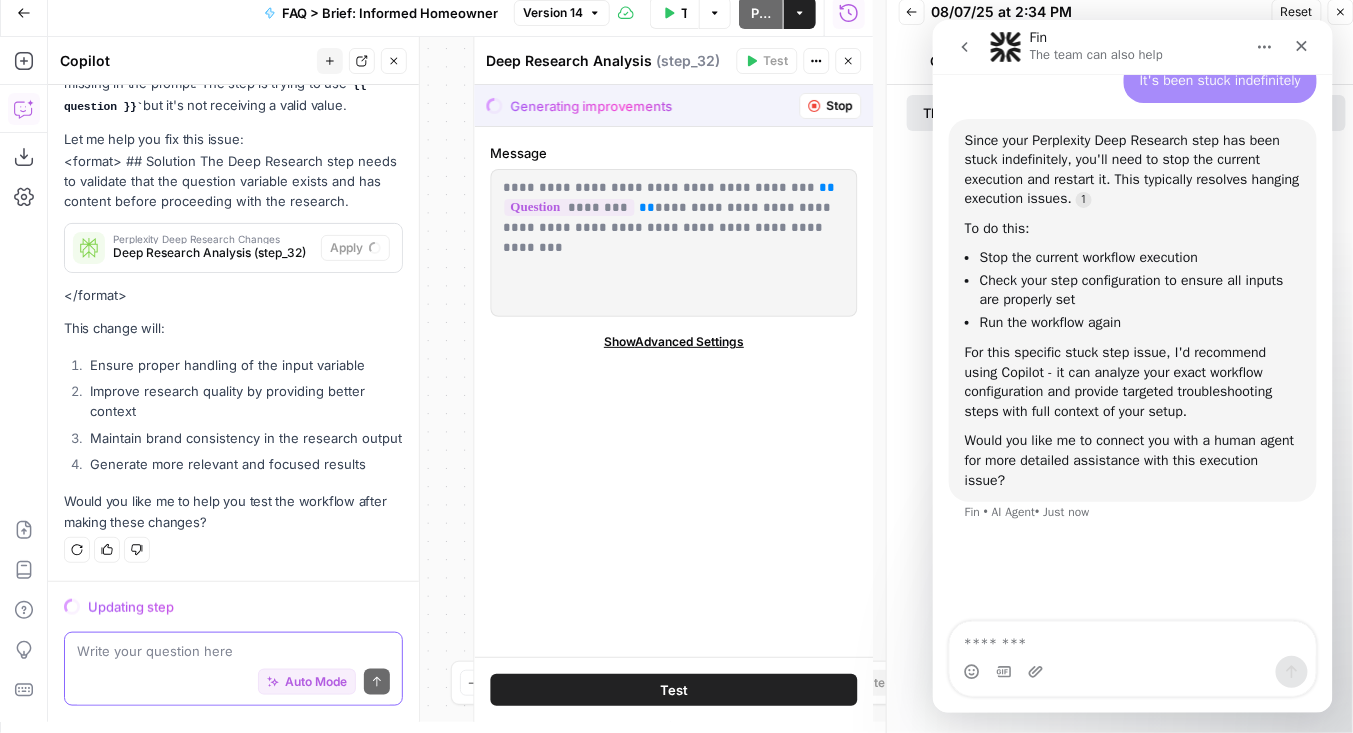 click at bounding box center [233, 651] 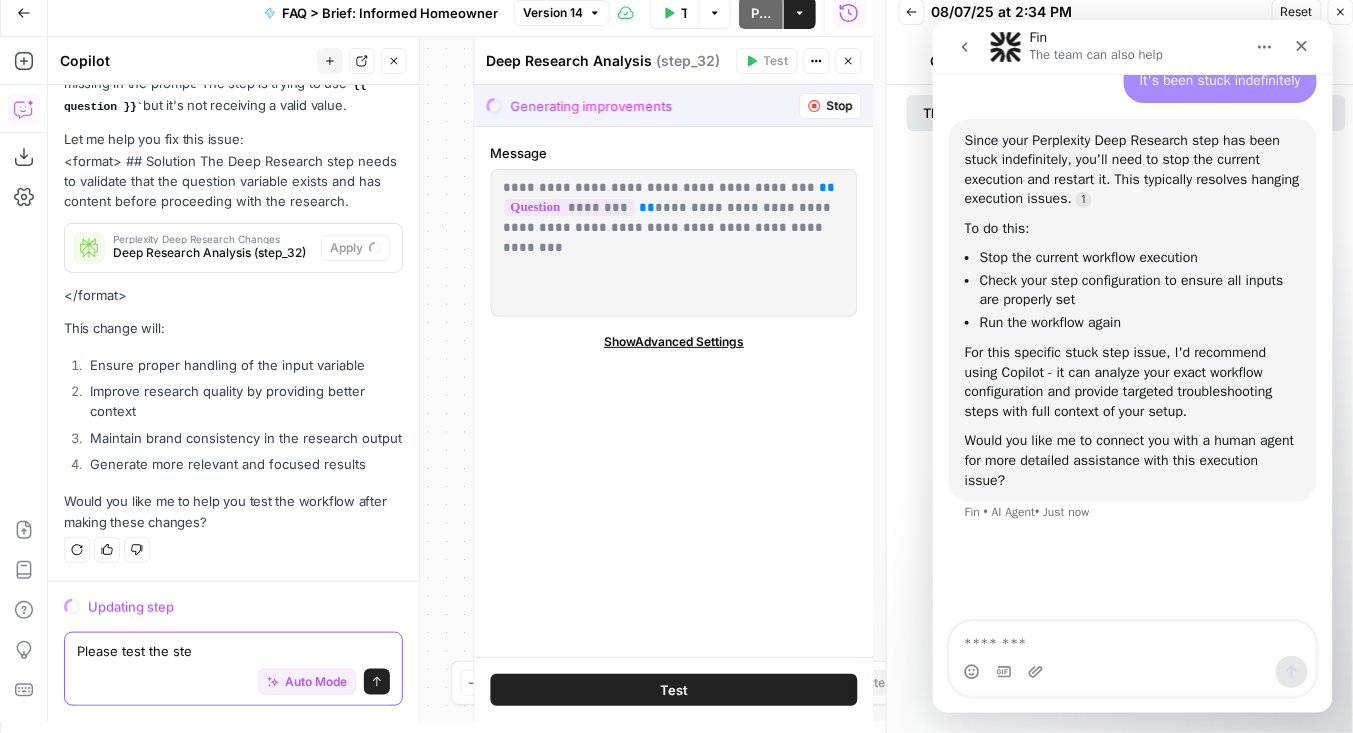 type on "Please test the step" 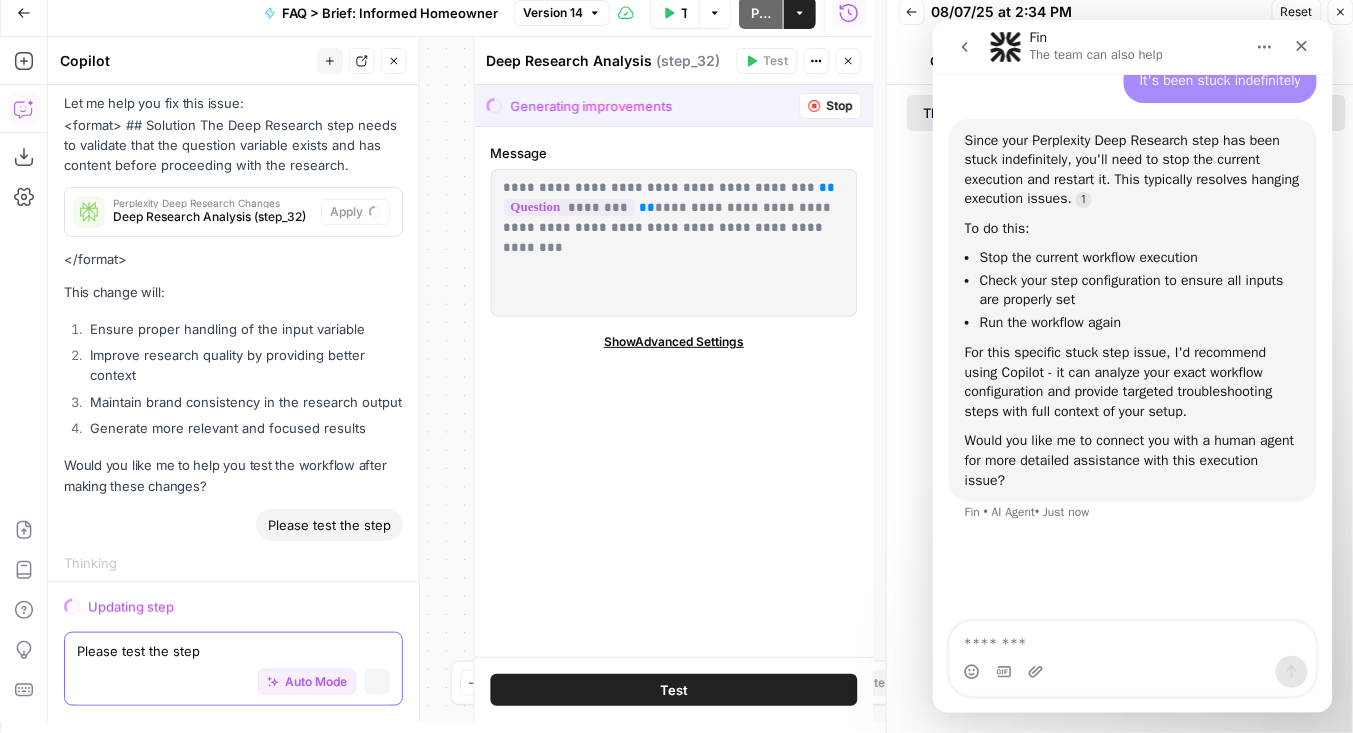 type 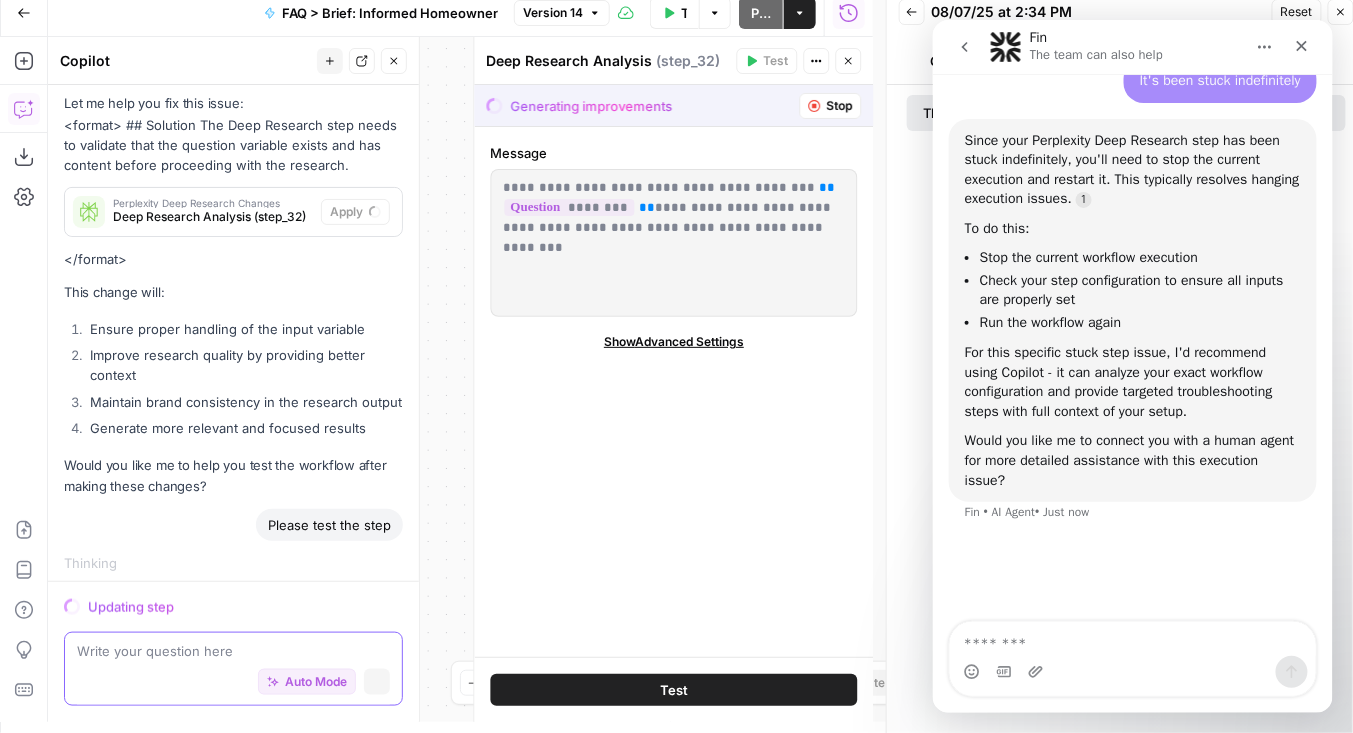 scroll, scrollTop: 393, scrollLeft: 0, axis: vertical 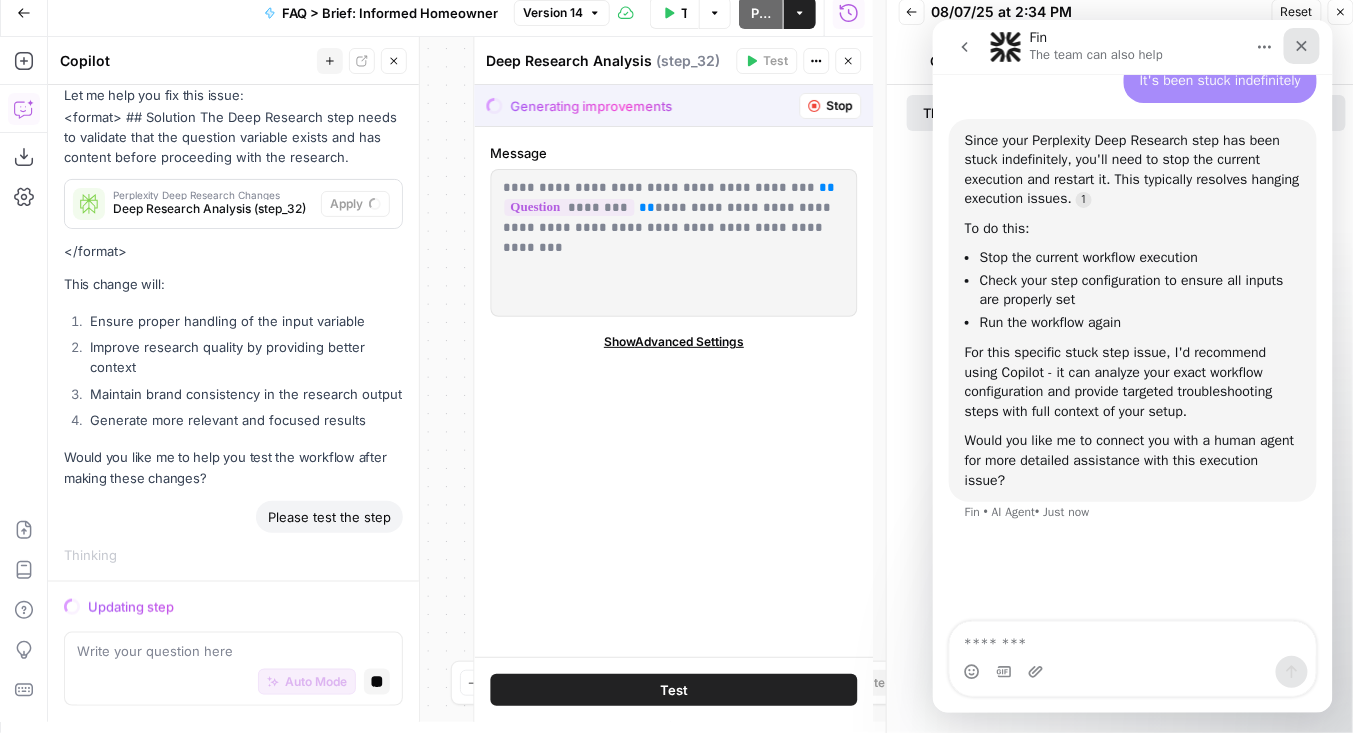 click 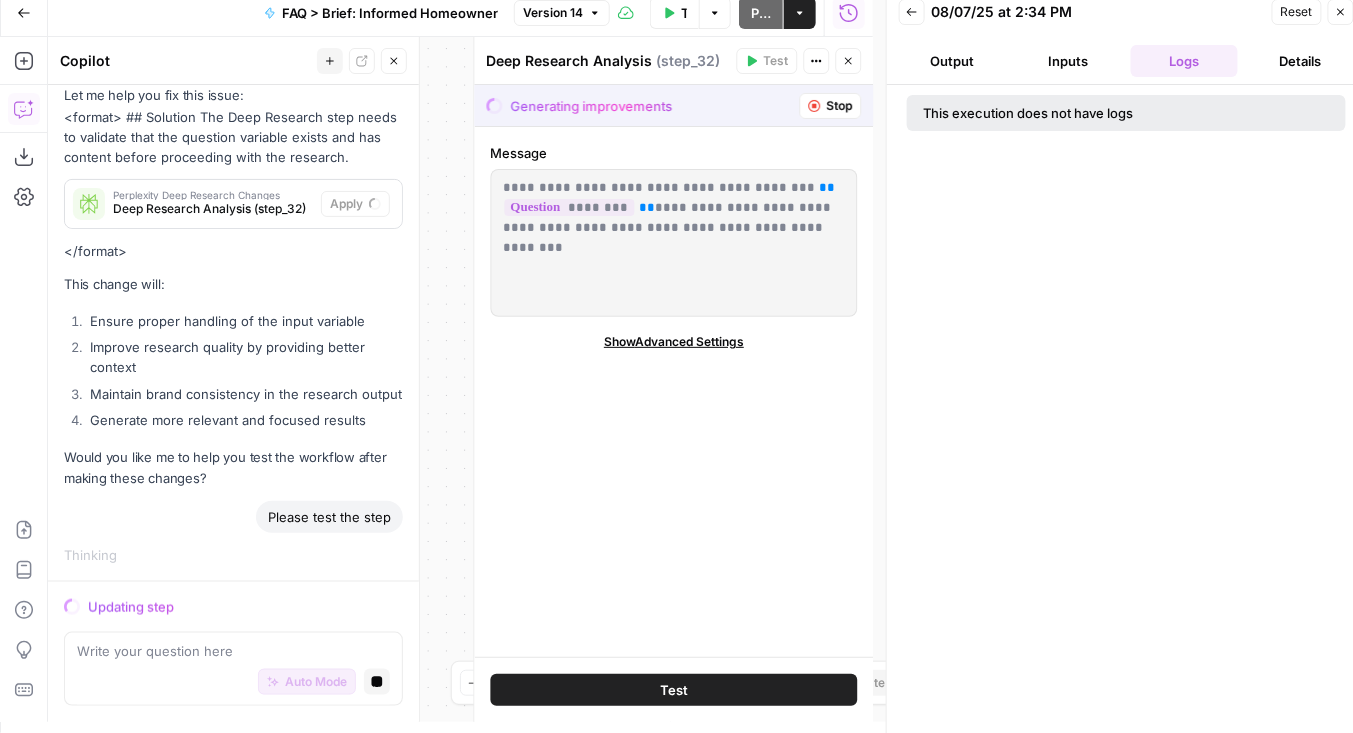 scroll, scrollTop: 1532, scrollLeft: 0, axis: vertical 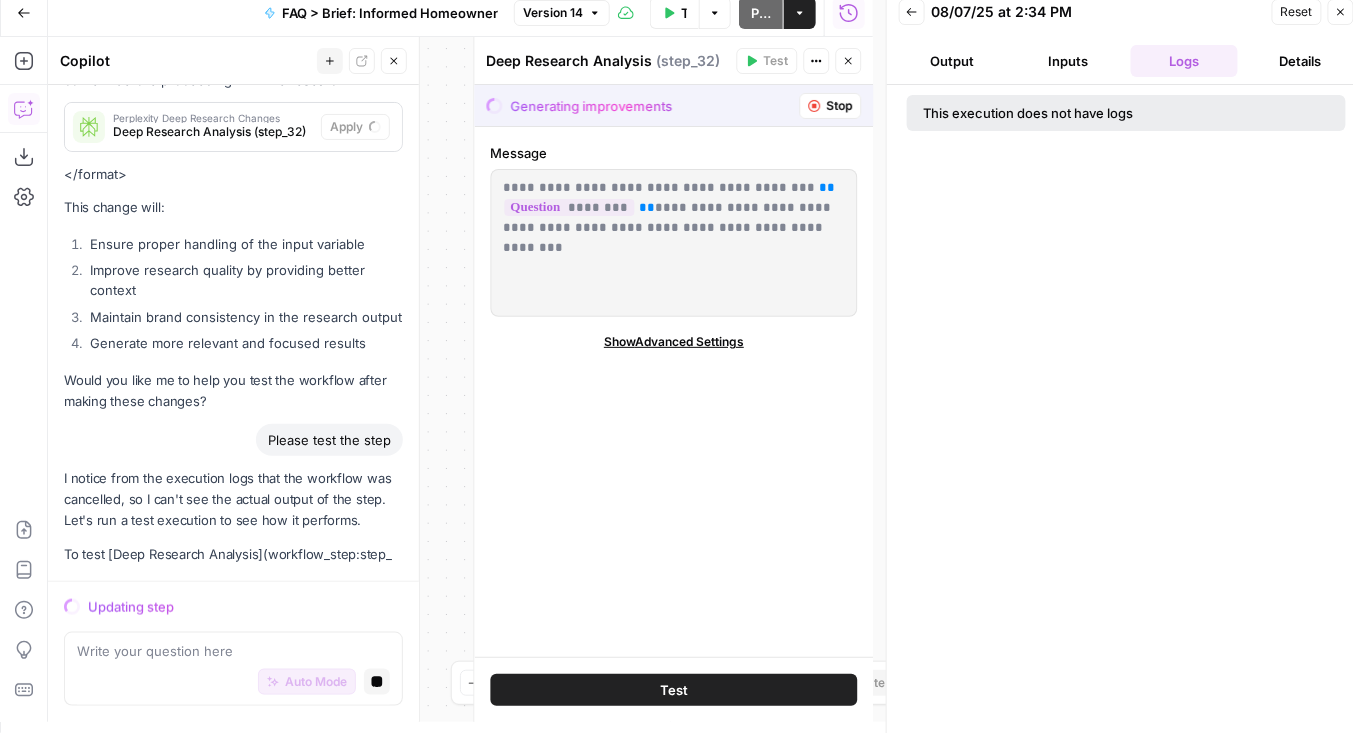 click 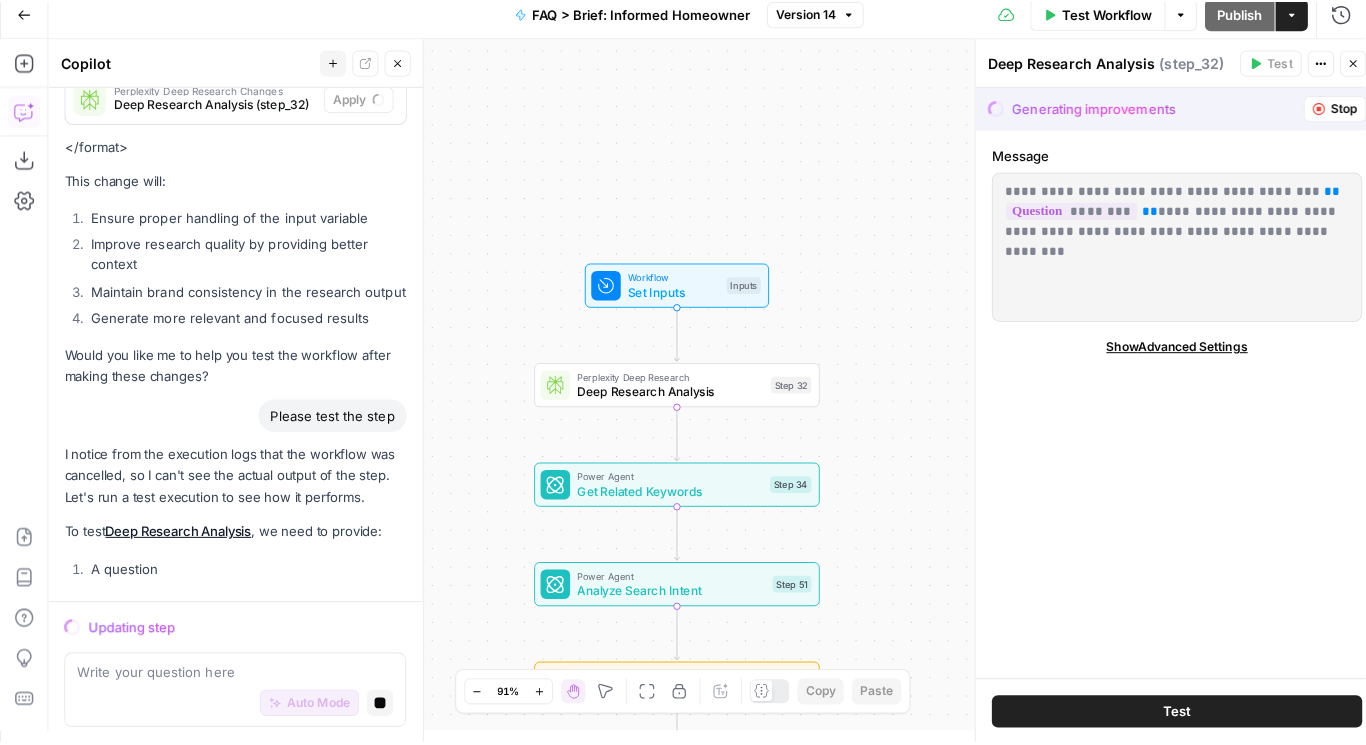 scroll, scrollTop: 0, scrollLeft: 0, axis: both 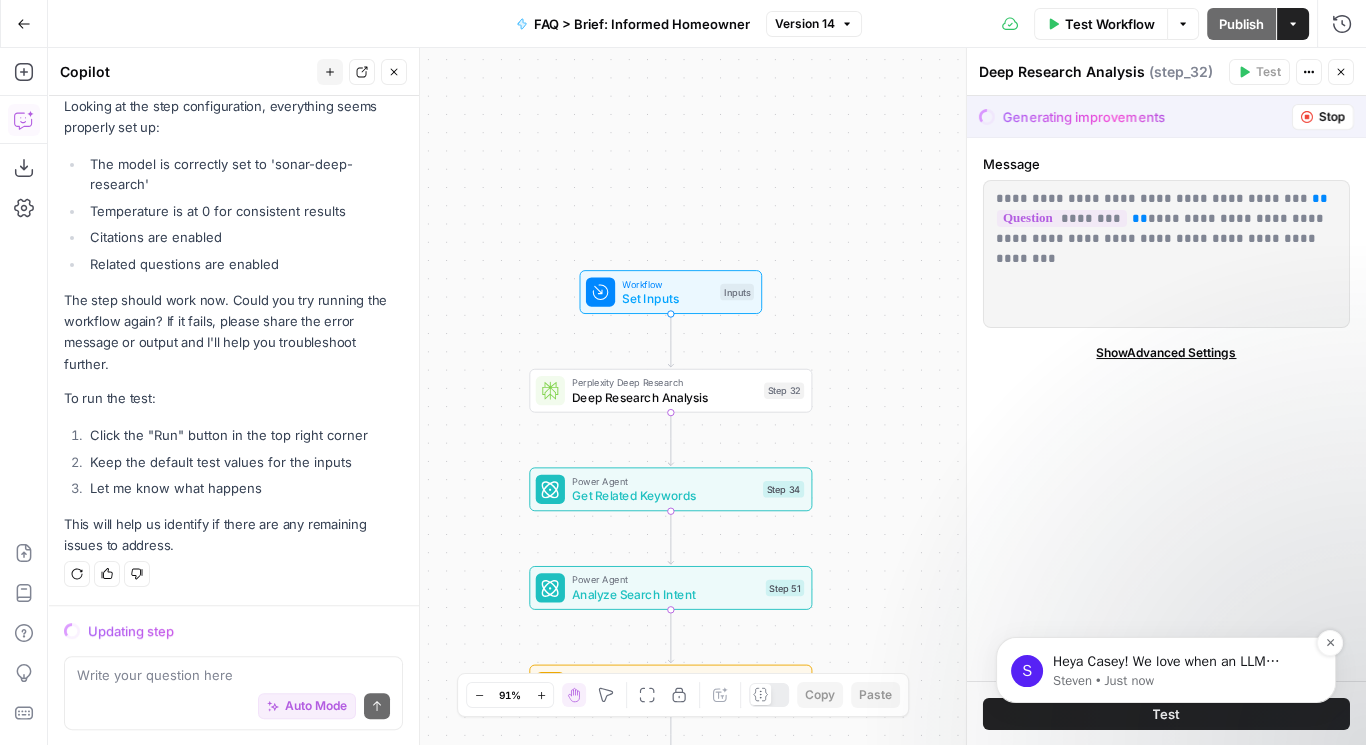 click on "Heya Casey!  We love when an LLM thinks, but not this hard 😅  Can take a look for sure." at bounding box center (1182, 662) 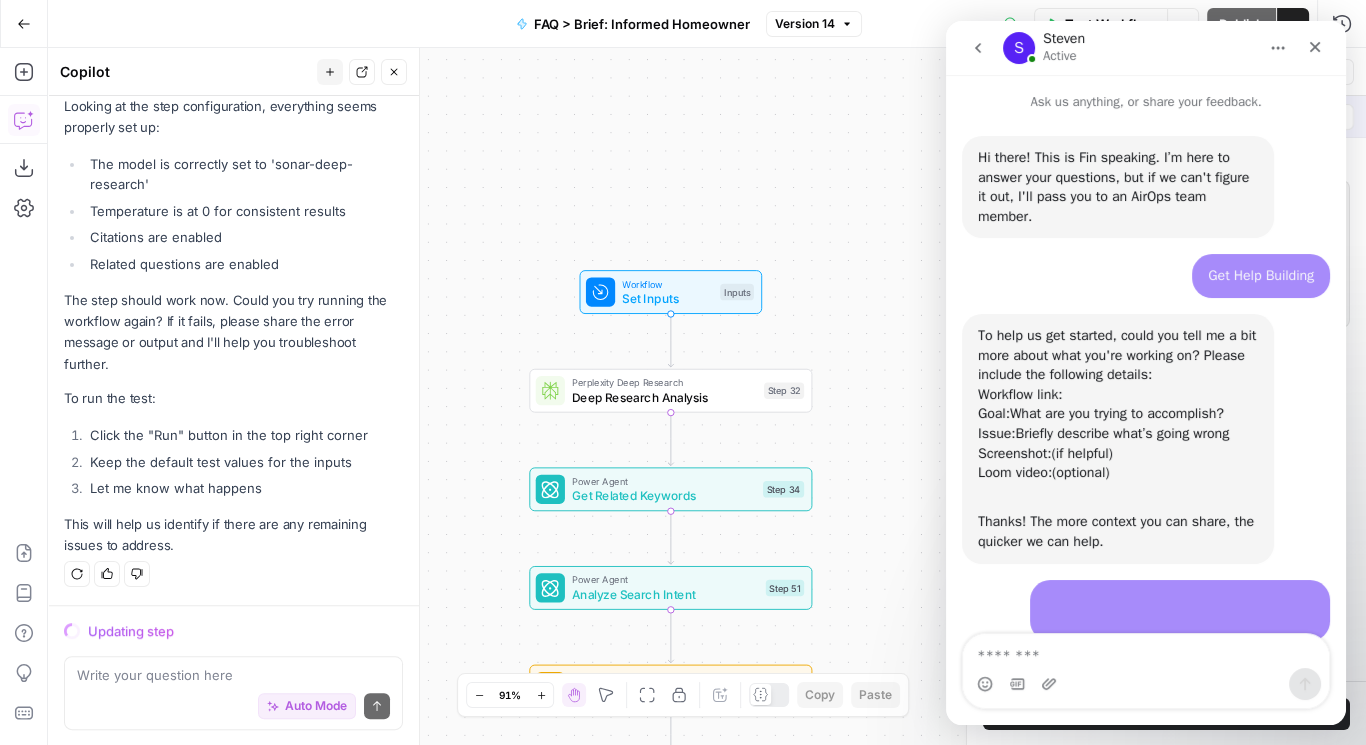 scroll, scrollTop: 2, scrollLeft: 0, axis: vertical 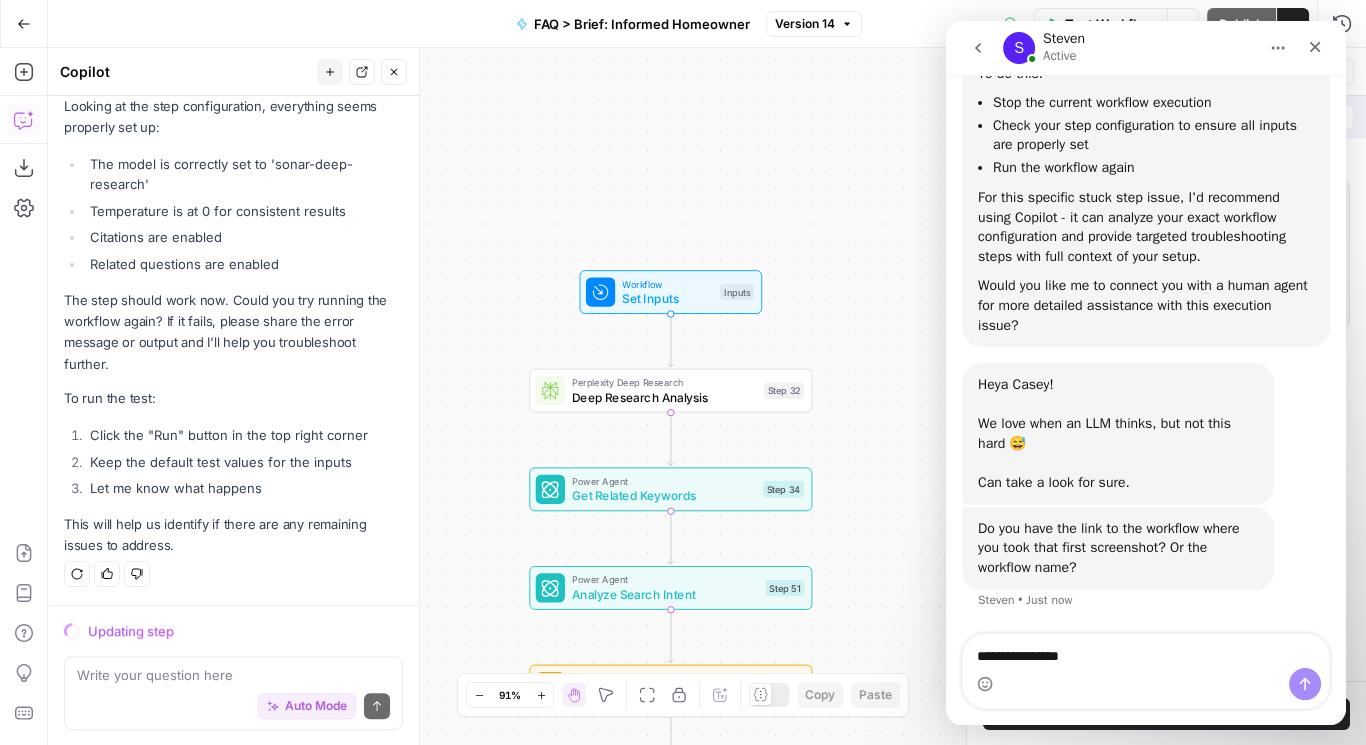 type on "**********" 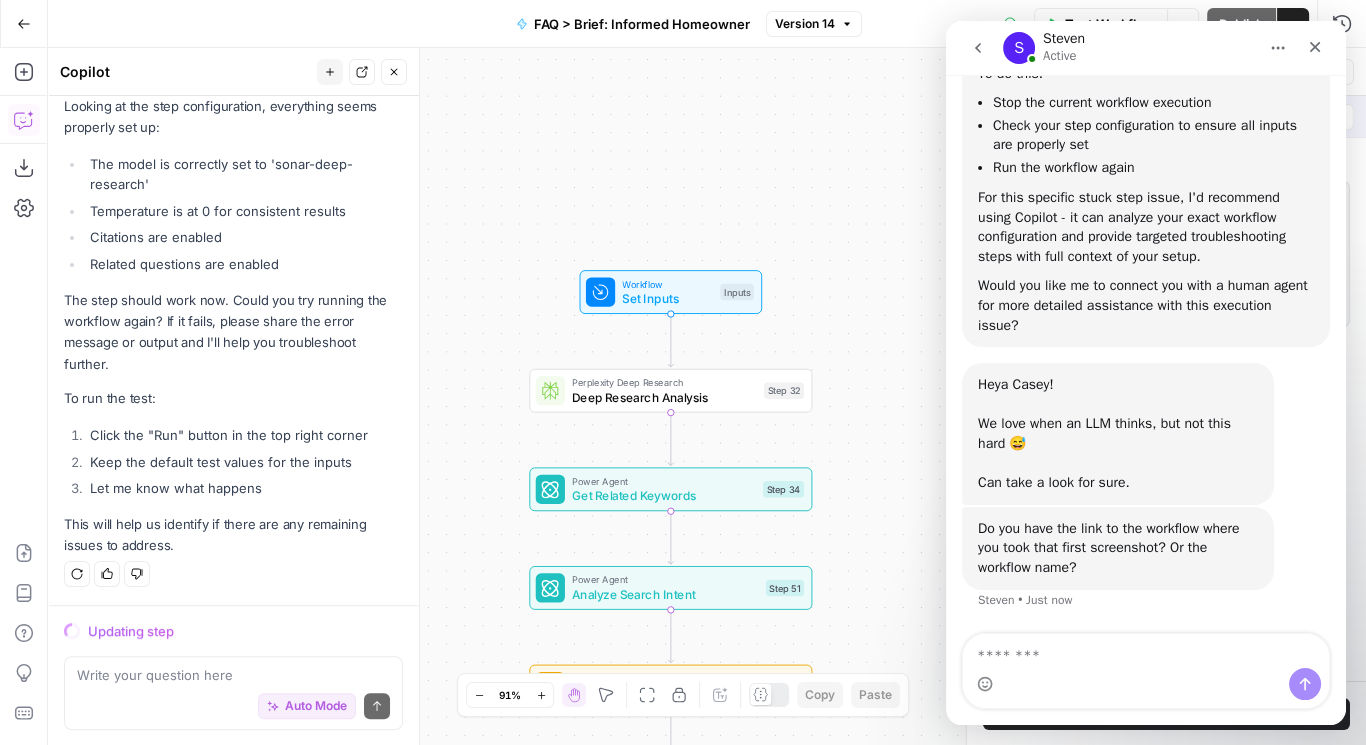 scroll, scrollTop: 1747, scrollLeft: 0, axis: vertical 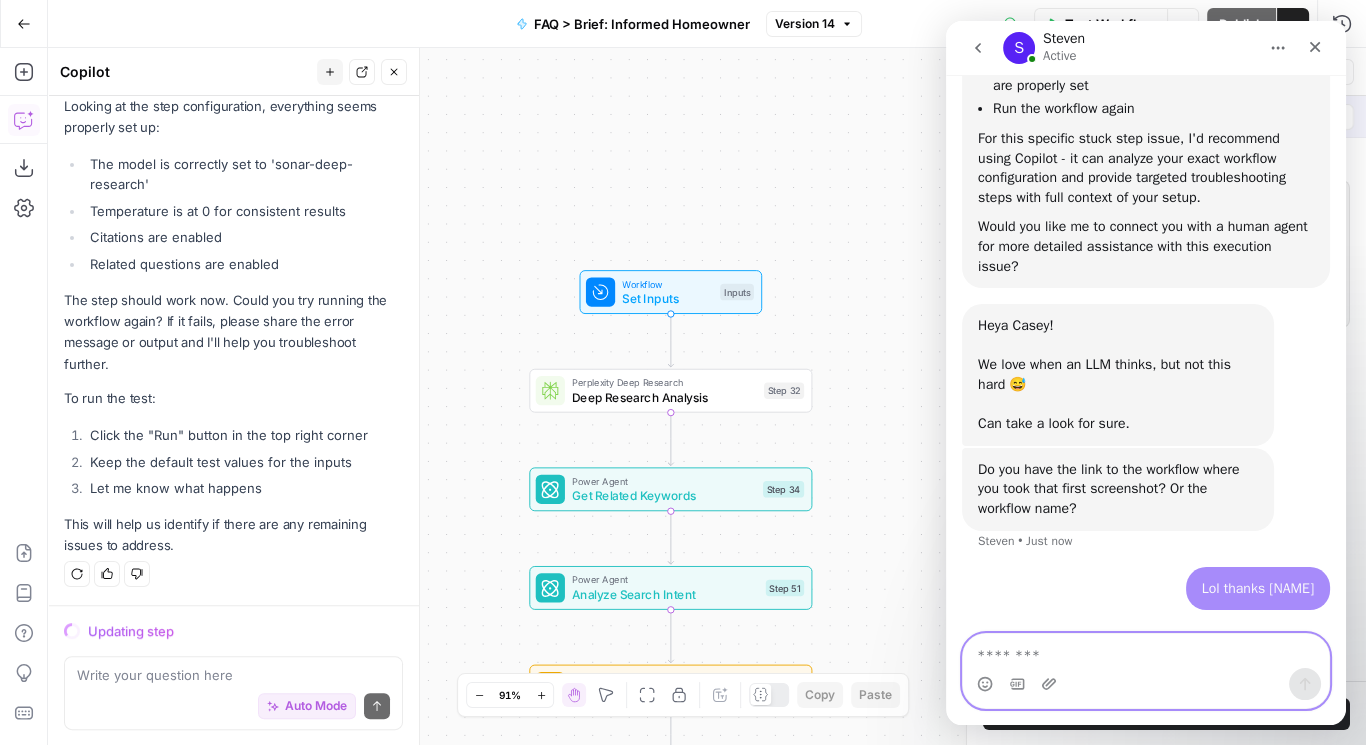 click at bounding box center (1146, 651) 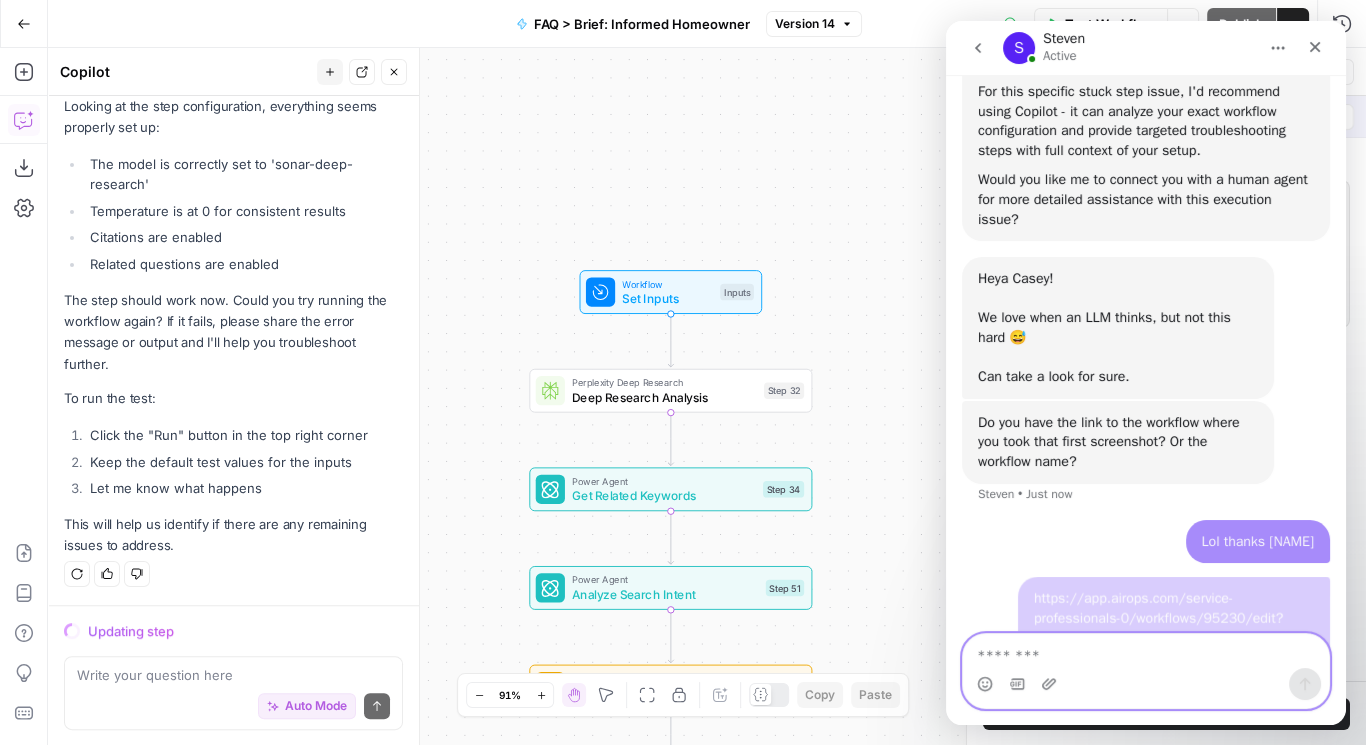 scroll, scrollTop: 1851, scrollLeft: 0, axis: vertical 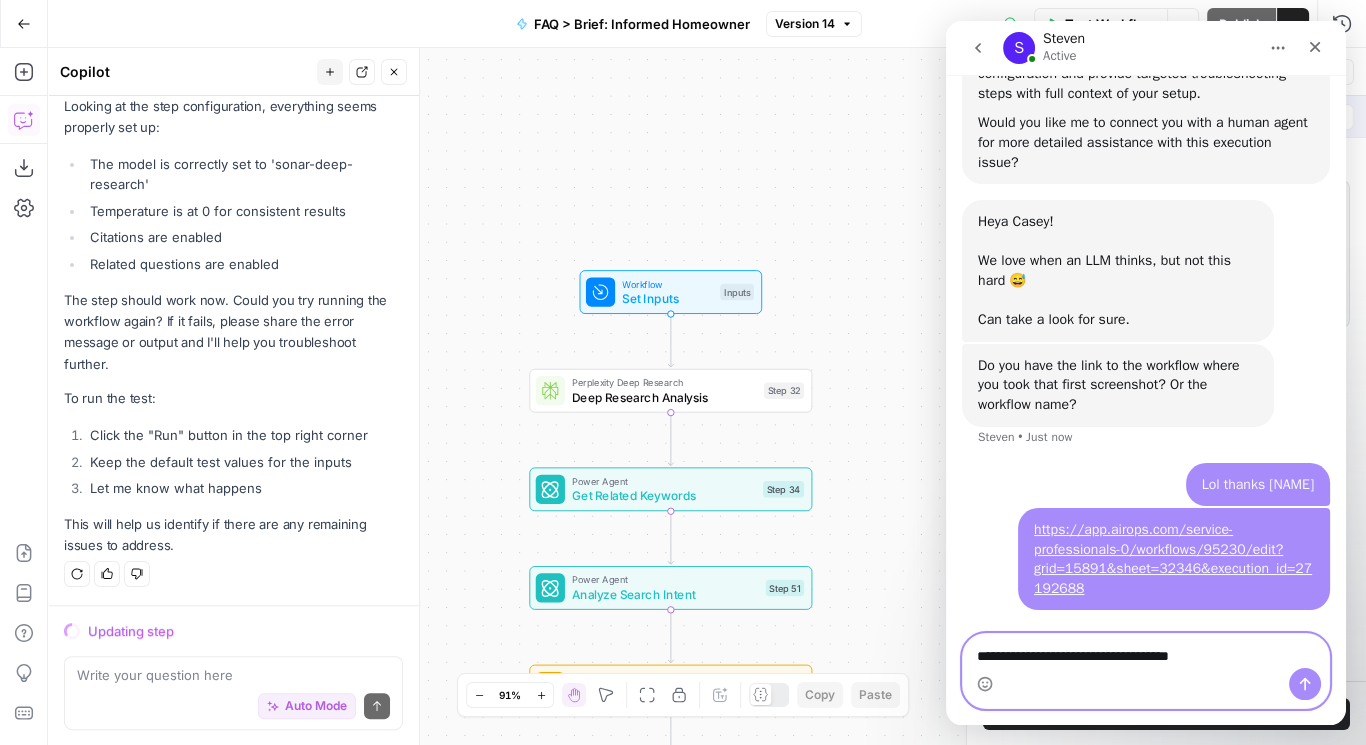 type on "**********" 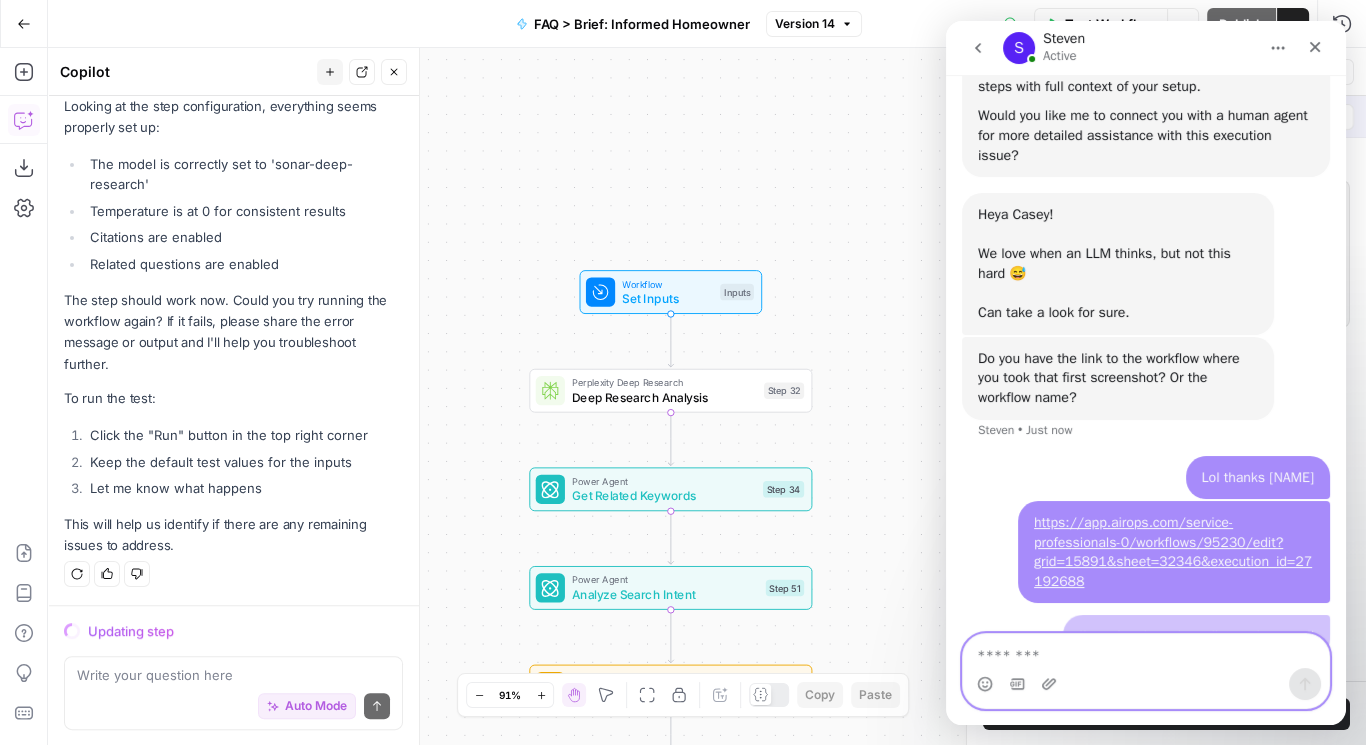 scroll, scrollTop: 1973, scrollLeft: 0, axis: vertical 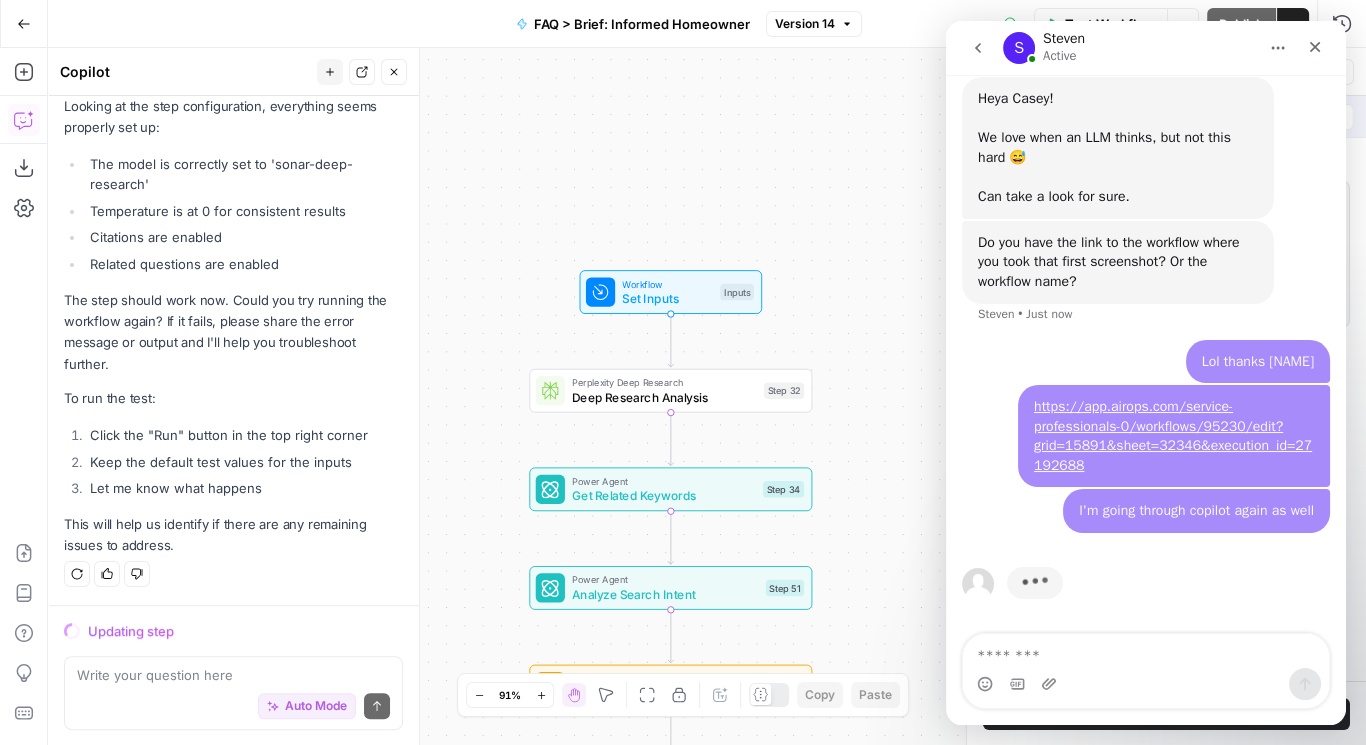 click on "Workflow Set Inputs Inputs Perplexity Deep Research Deep Research Analysis Step 32 Power Agent Get Related Keywords Step 34 Power Agent Analyze Search Intent Step 51 Power Agent Create Content Brief Step 35 Format JSON Format Final Brief Step 37 End Output" at bounding box center [707, 396] 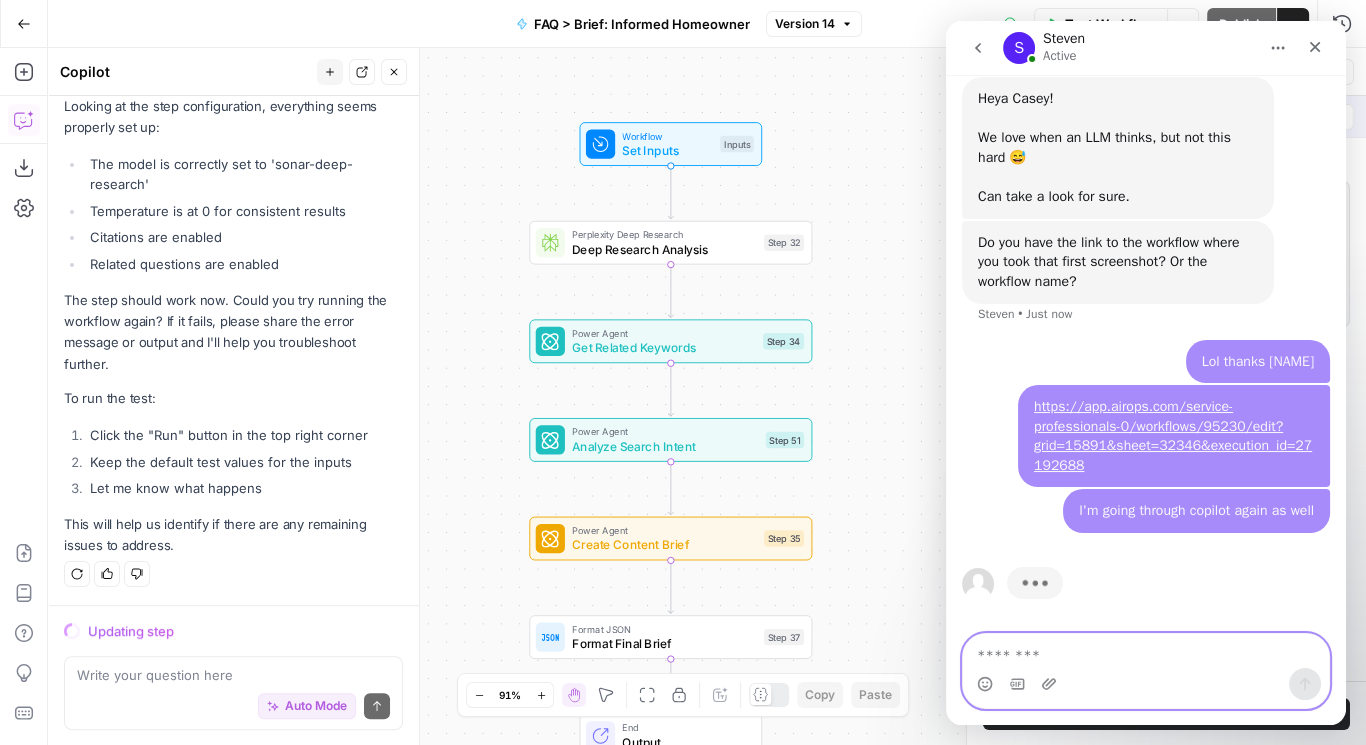 click at bounding box center (1146, 651) 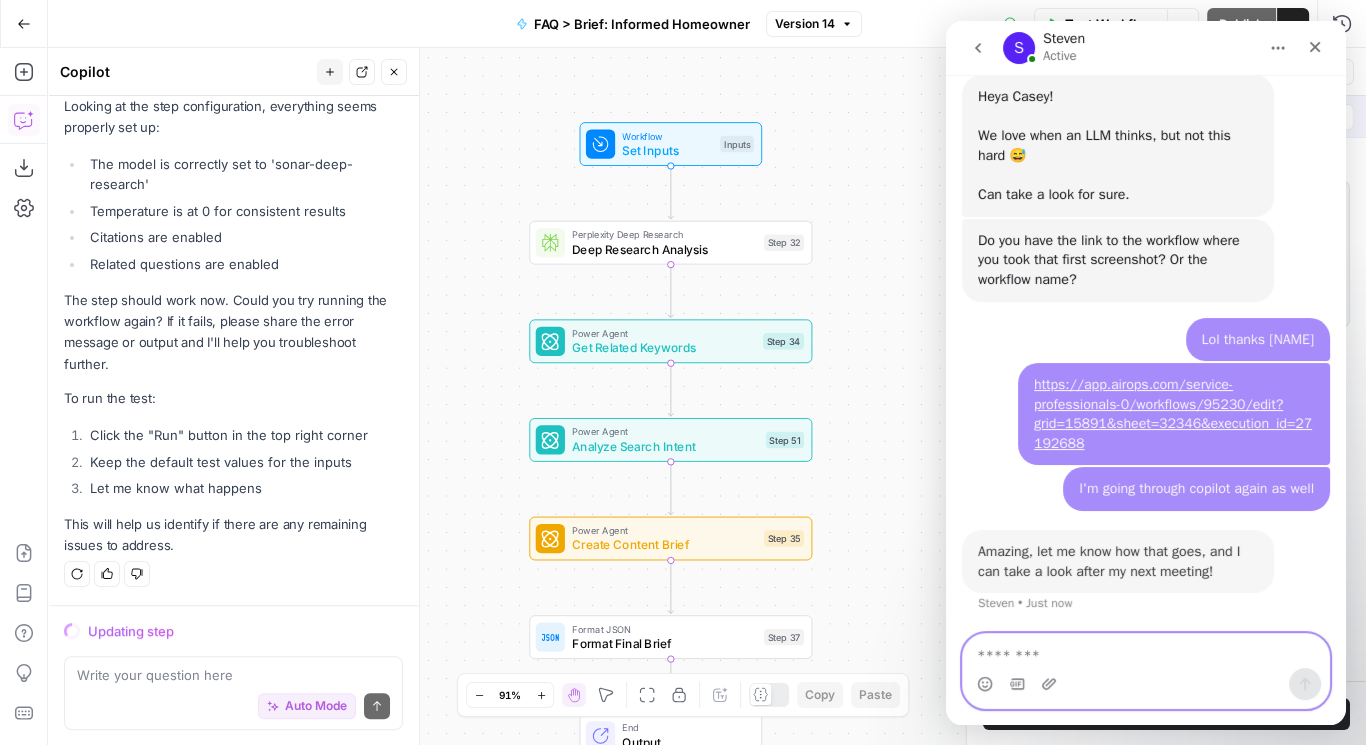 scroll, scrollTop: 1976, scrollLeft: 0, axis: vertical 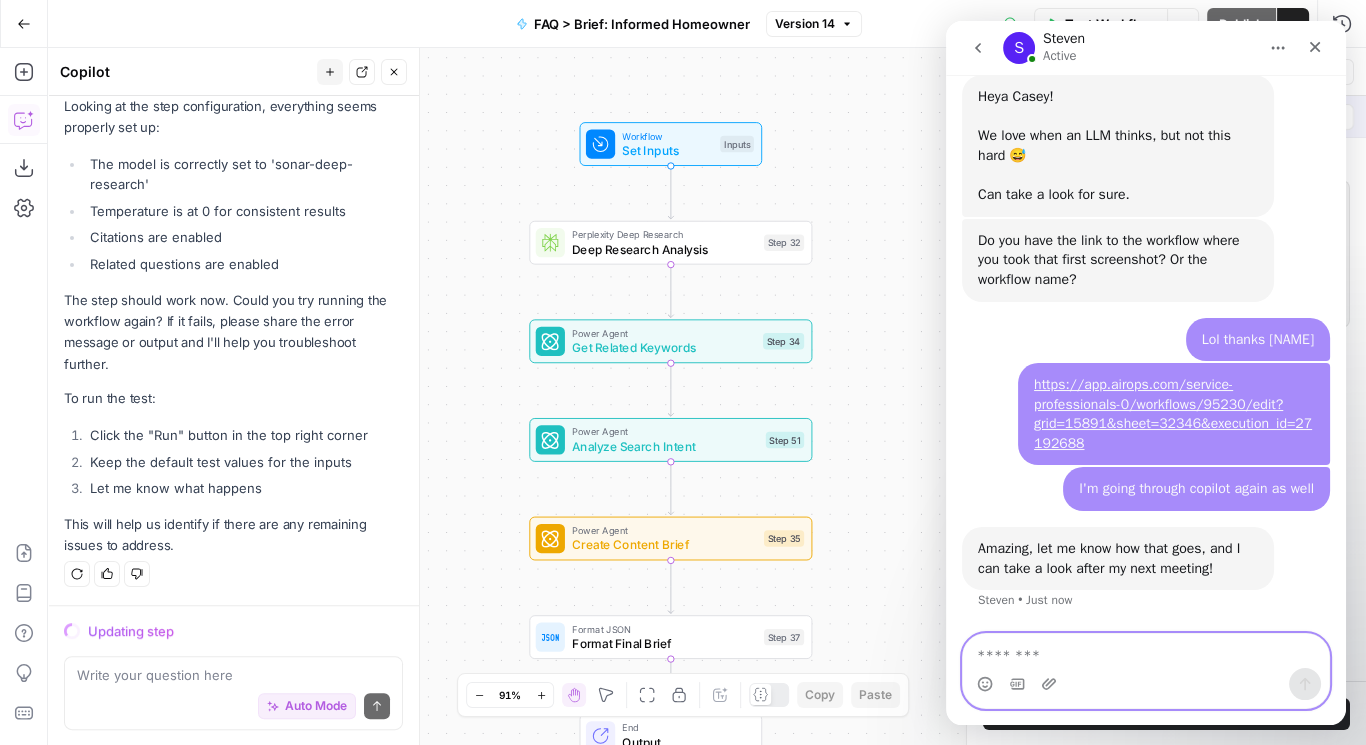 click at bounding box center [1146, 651] 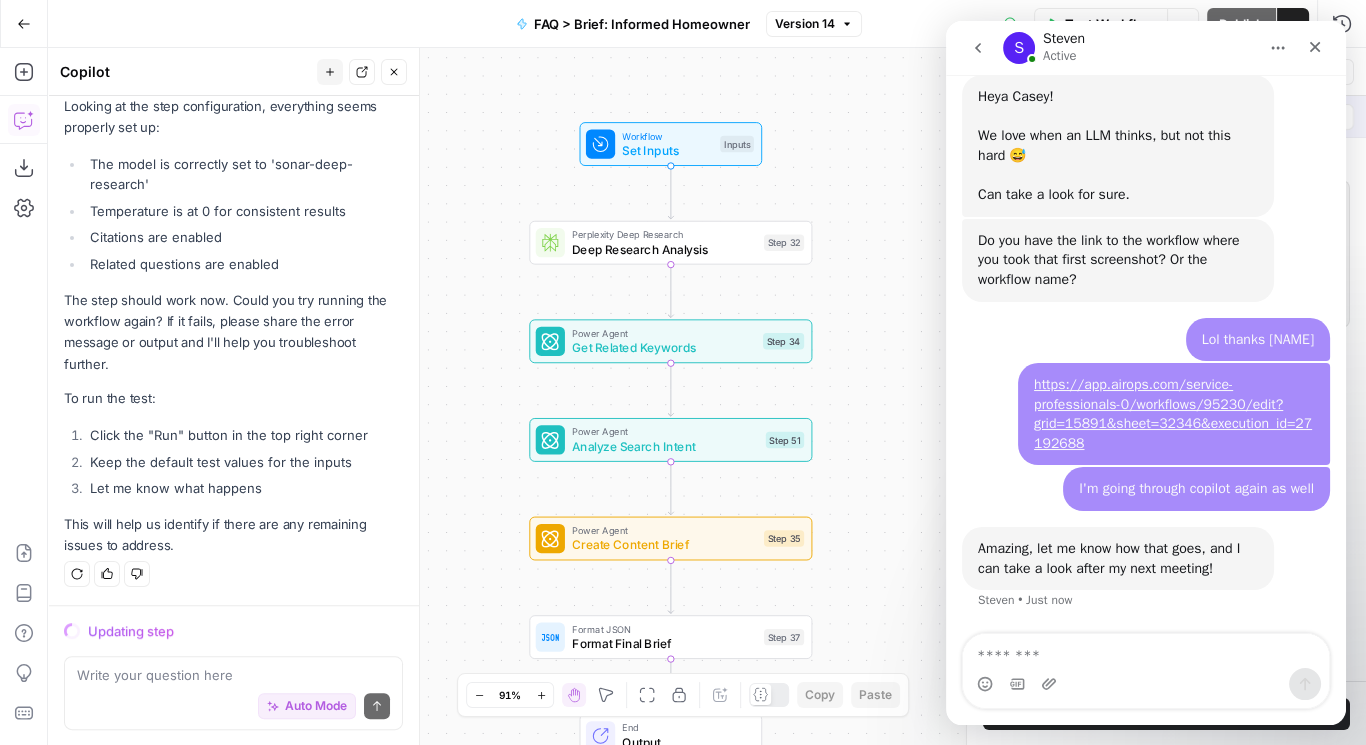 click on "Workflow Set Inputs Inputs Perplexity Deep Research Deep Research Analysis Step 32 Power Agent Get Related Keywords Step 34 Power Agent Analyze Search Intent Step 51 Power Agent Create Content Brief Step 35 Format JSON Format Final Brief Step 37 End Output" at bounding box center (707, 396) 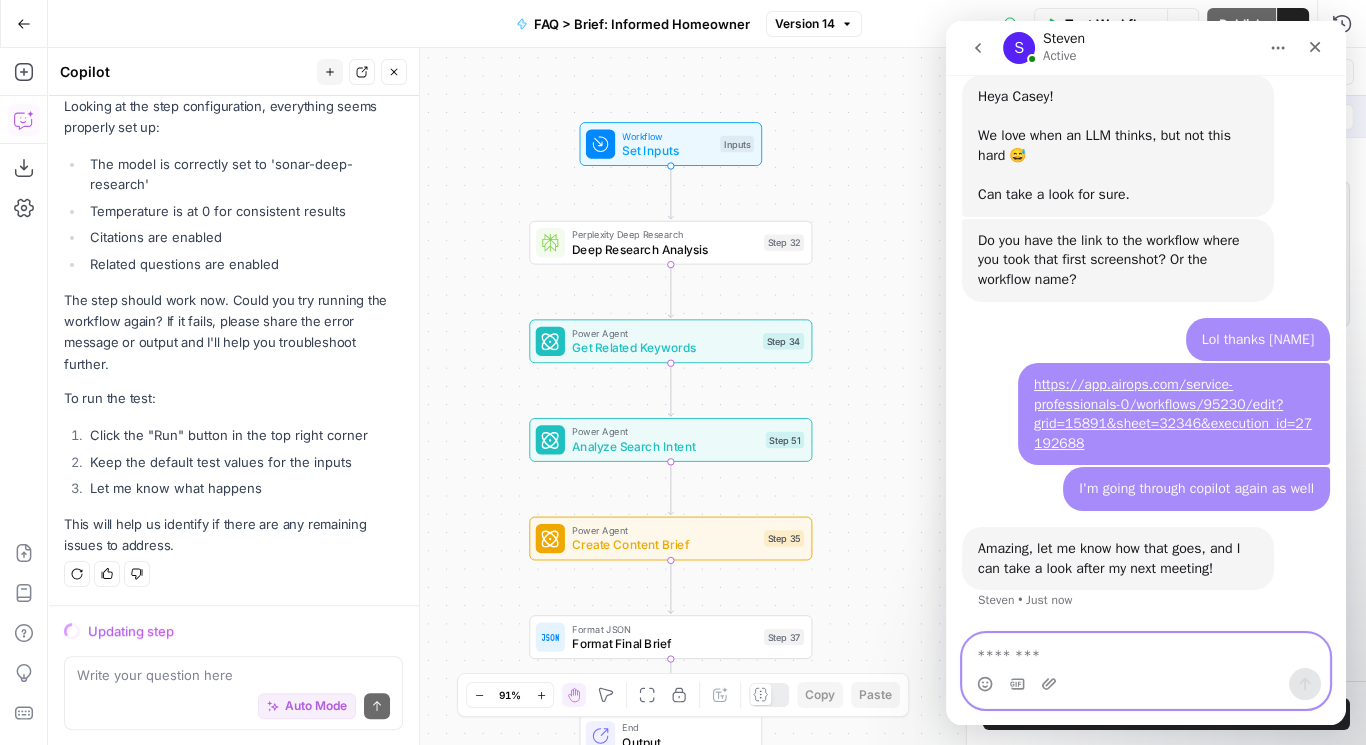 click at bounding box center (1146, 651) 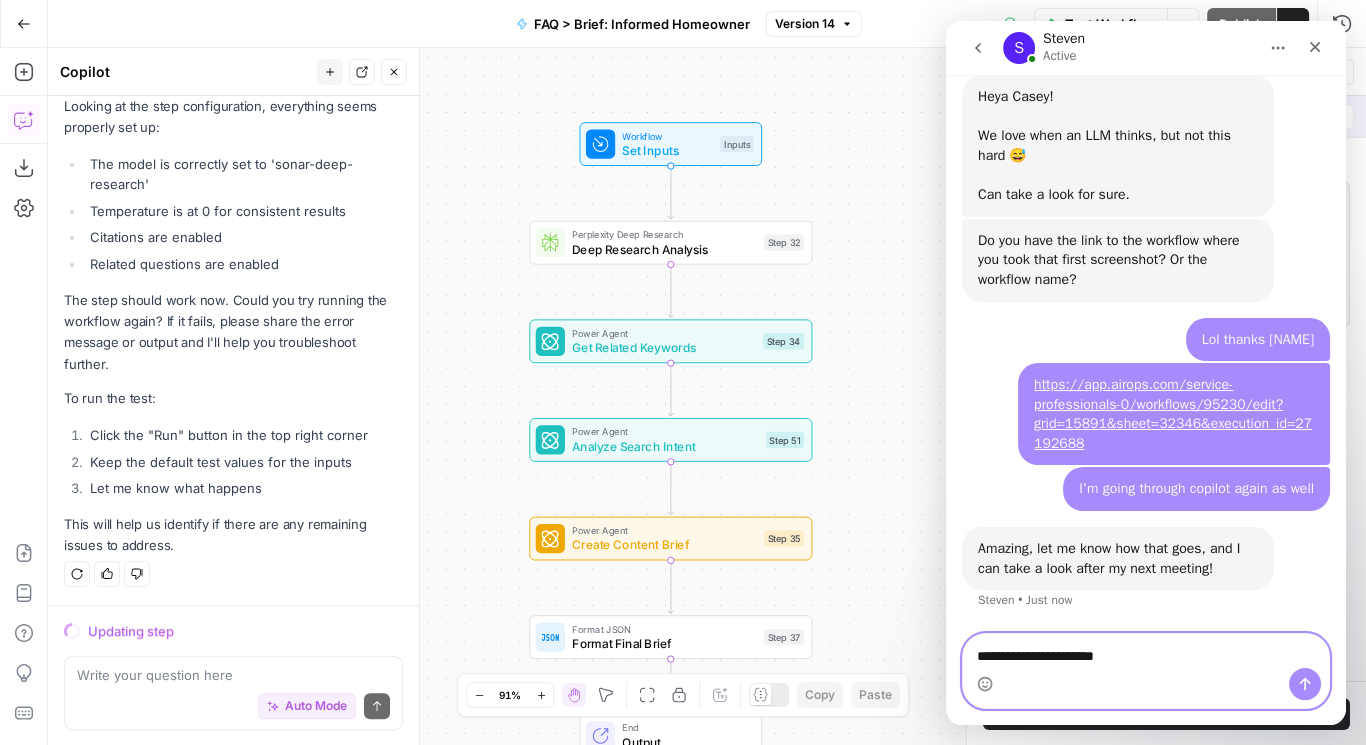 type on "**********" 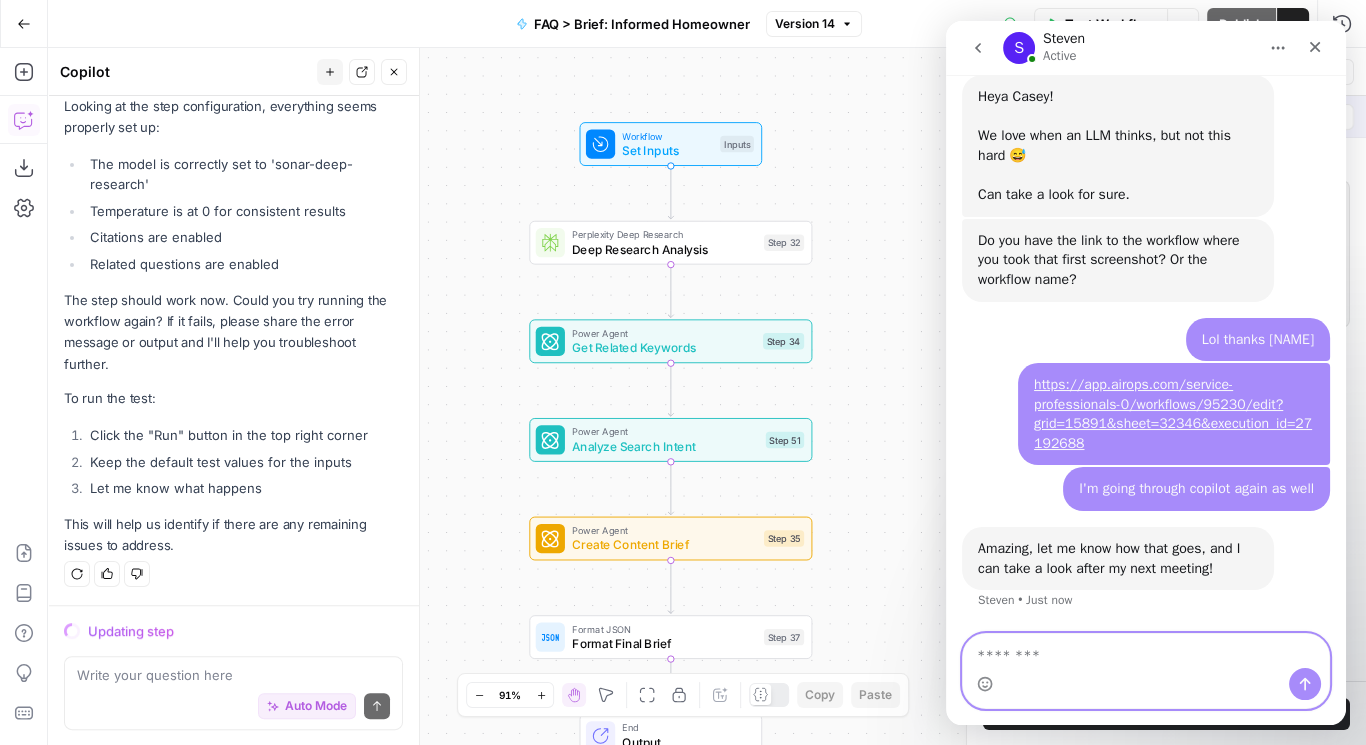 scroll, scrollTop: 2035, scrollLeft: 0, axis: vertical 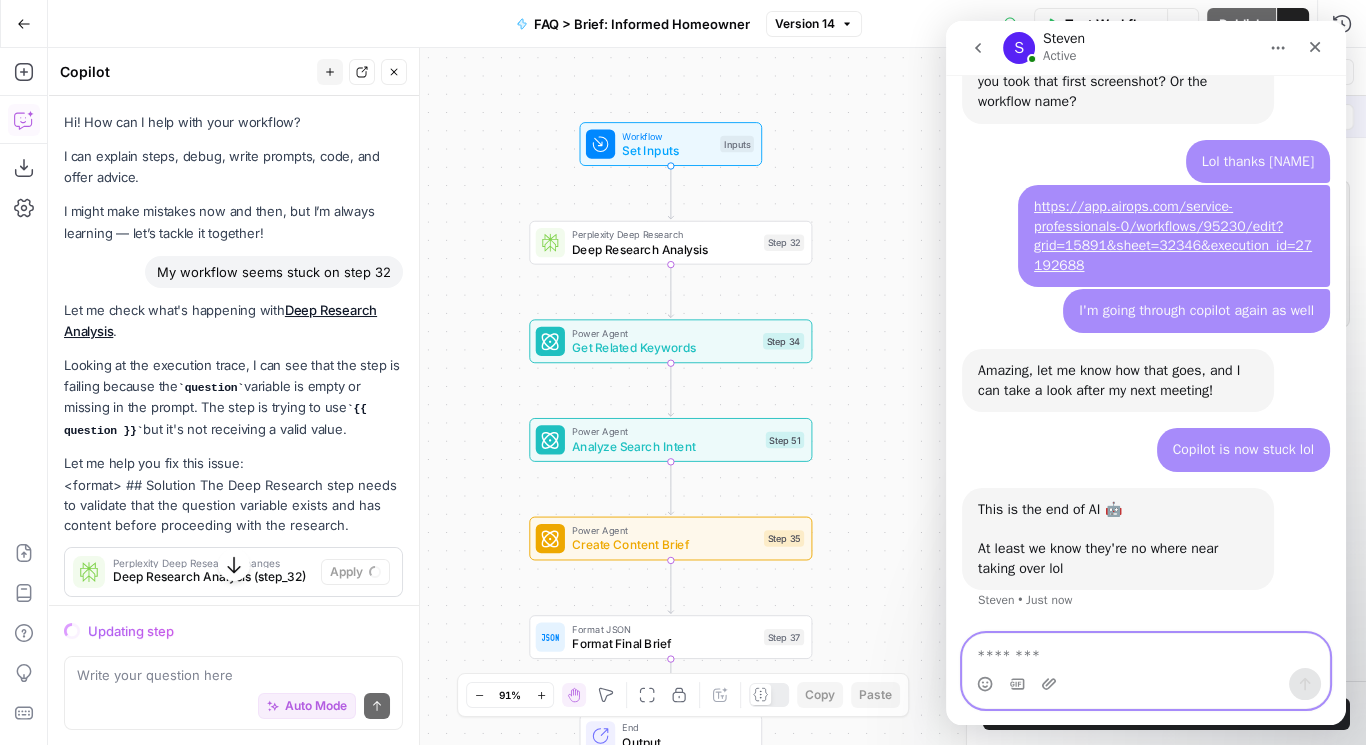 click at bounding box center [1146, 651] 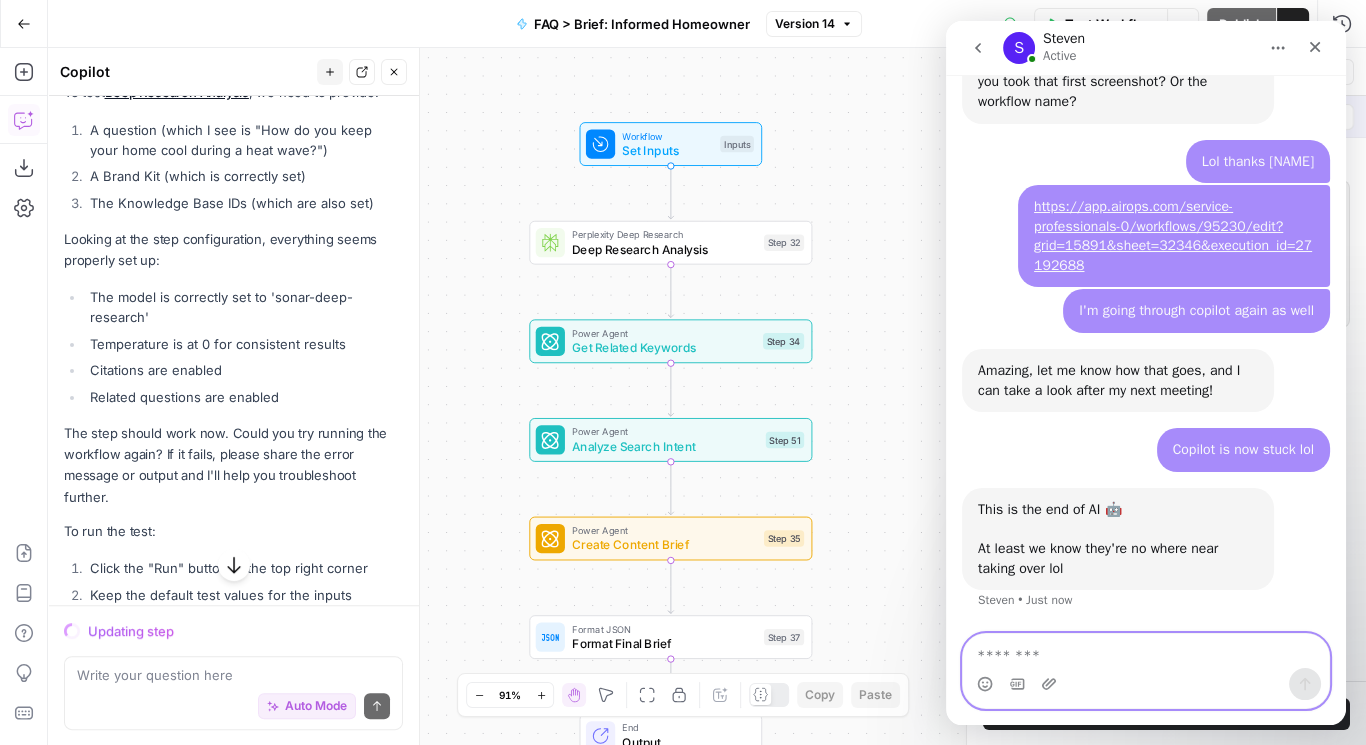 scroll, scrollTop: 1076, scrollLeft: 0, axis: vertical 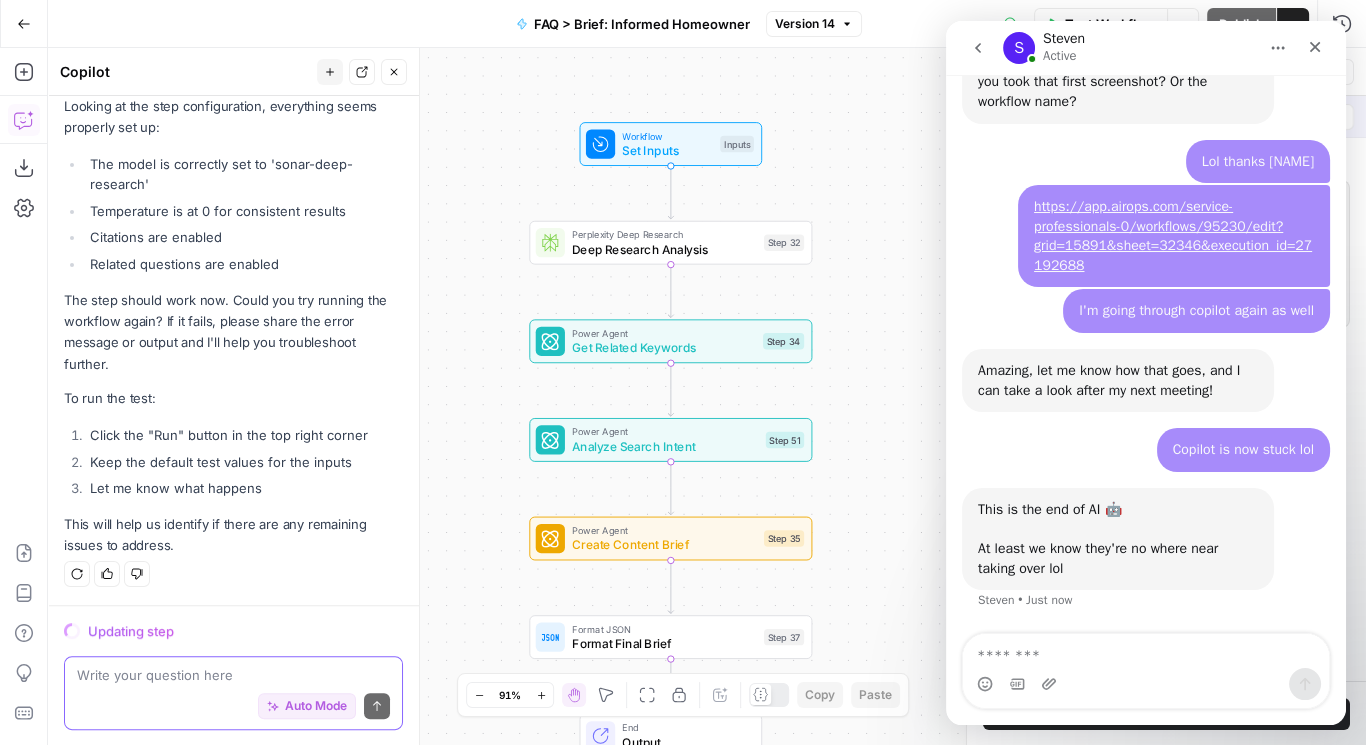 click on "Auto Mode" at bounding box center [316, 706] 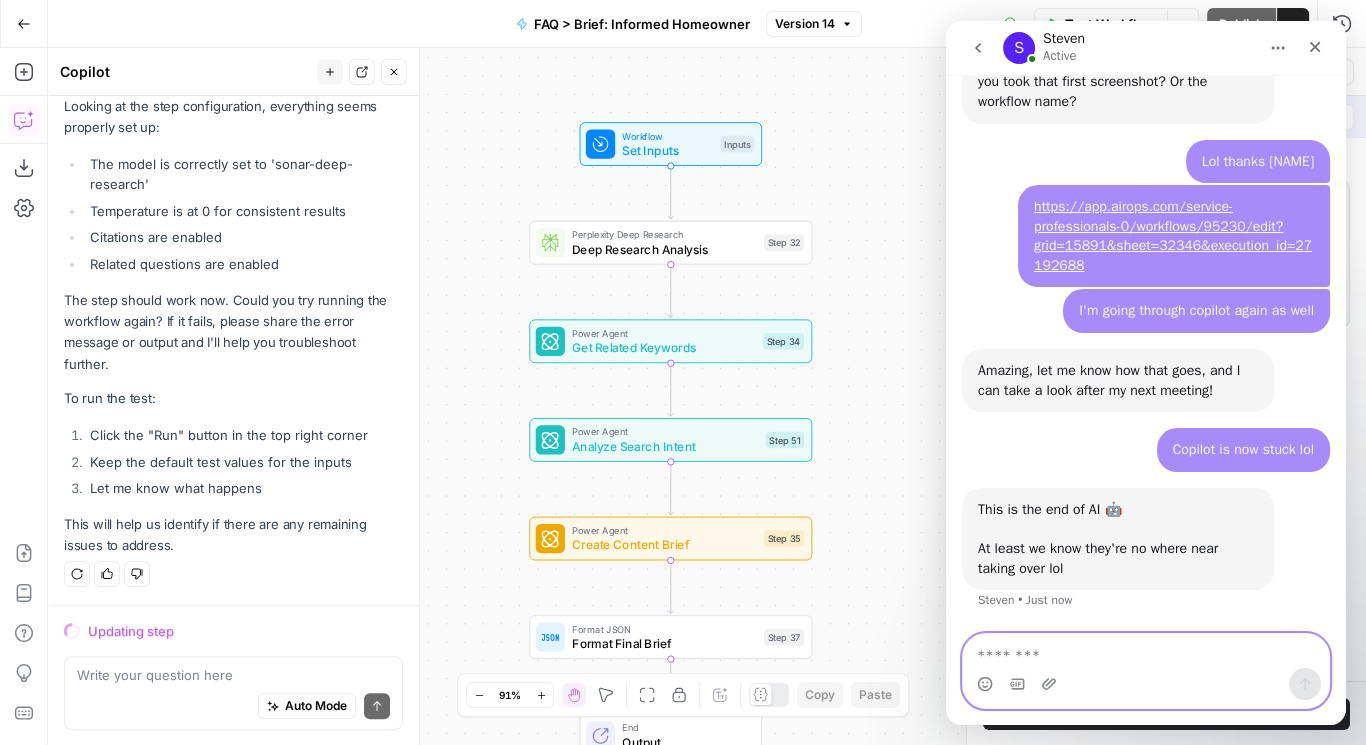 click at bounding box center [1146, 651] 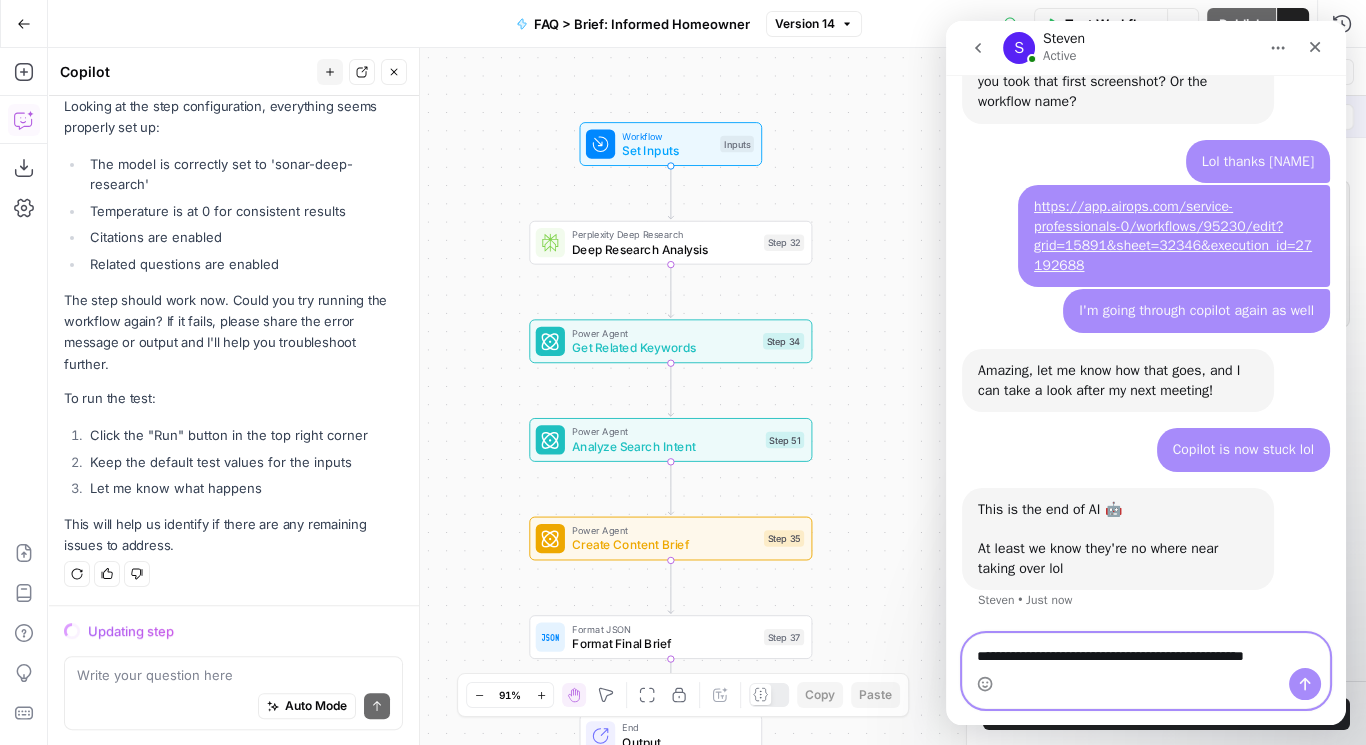 click on "**********" at bounding box center [1146, 651] 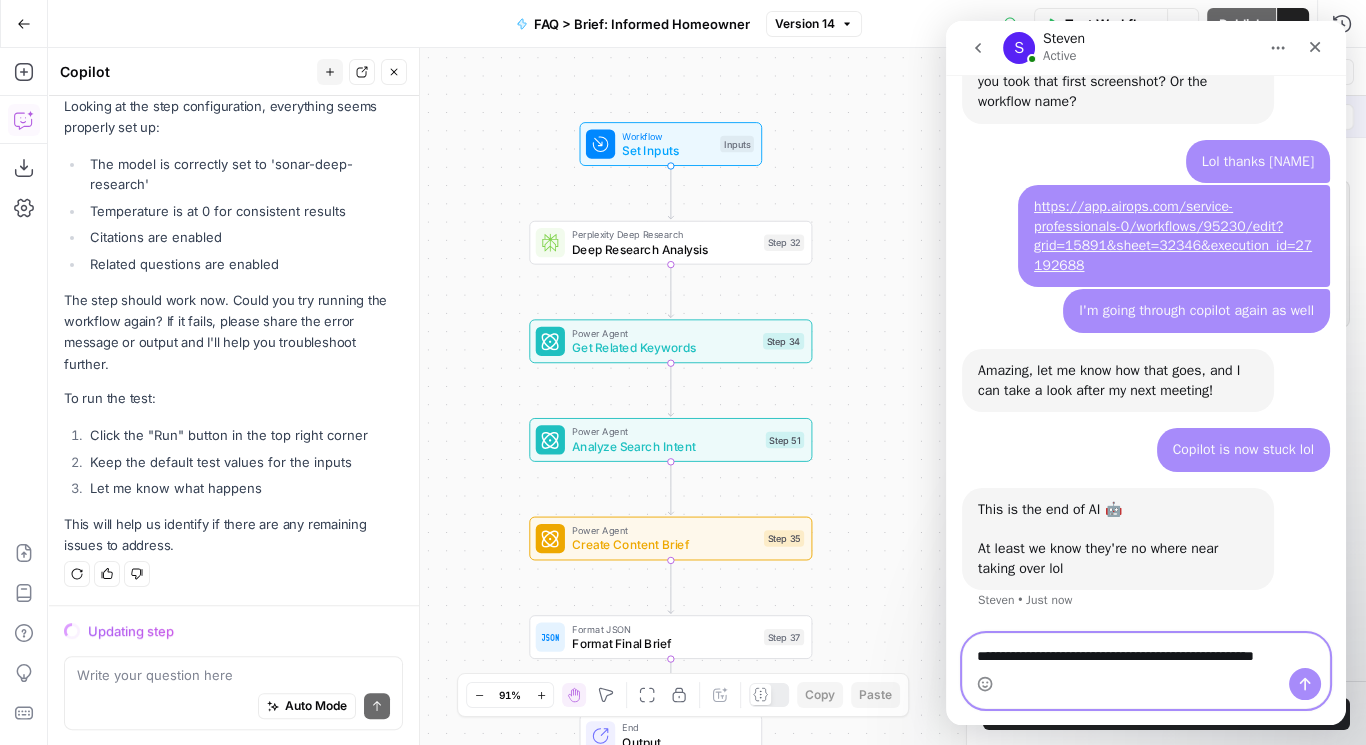 type on "**********" 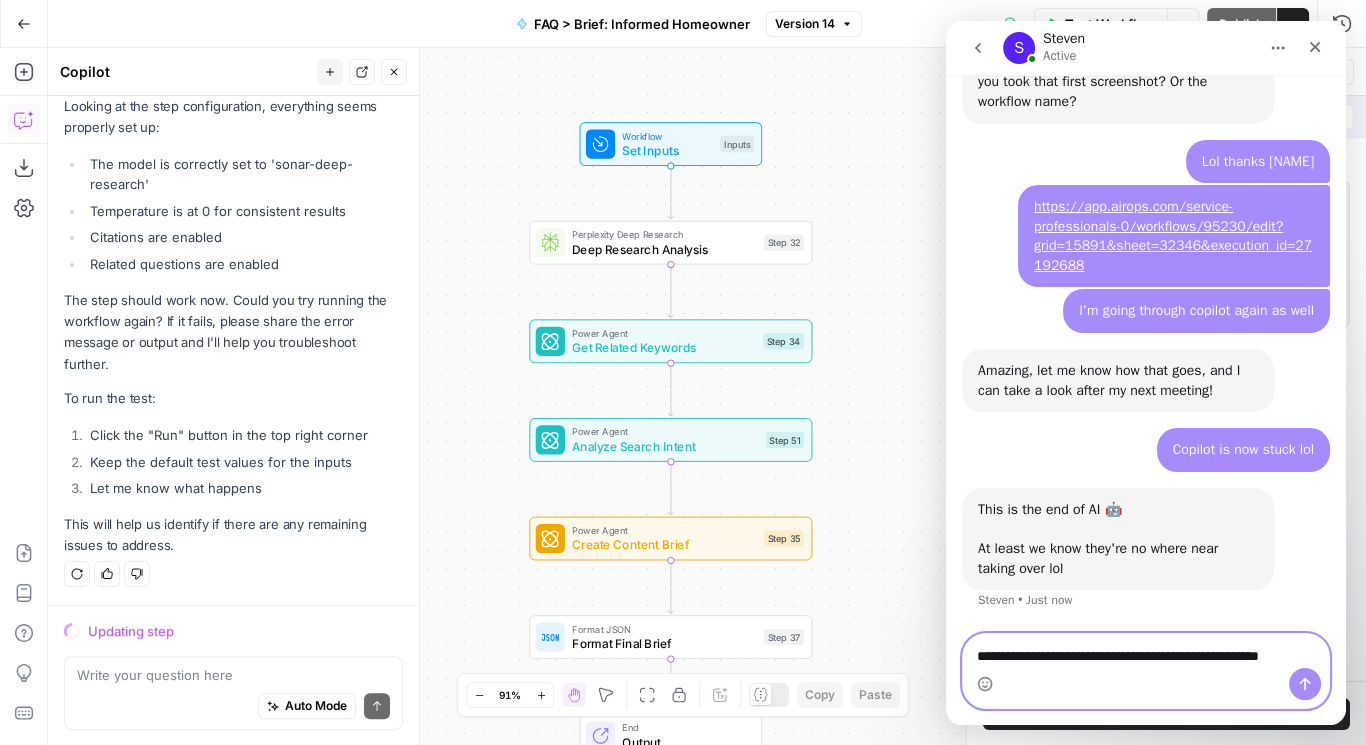 type 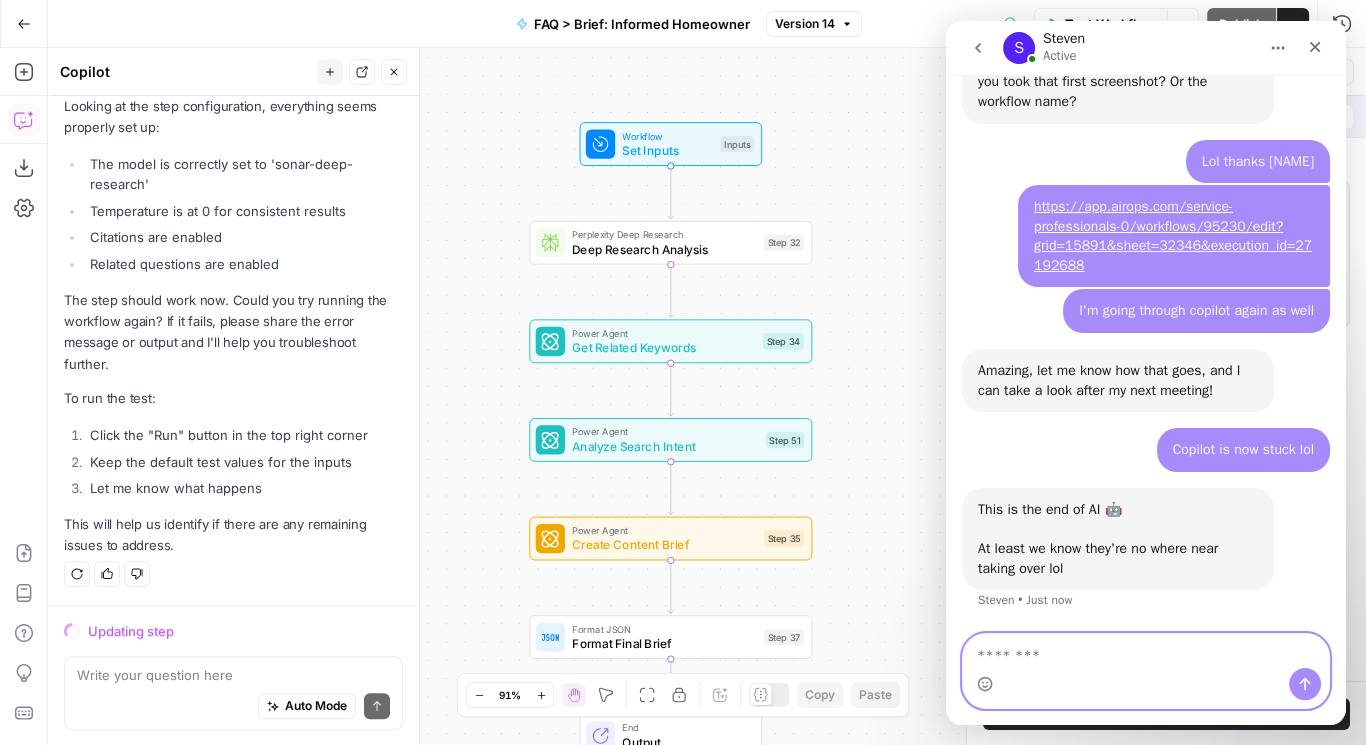 scroll, scrollTop: 2233, scrollLeft: 0, axis: vertical 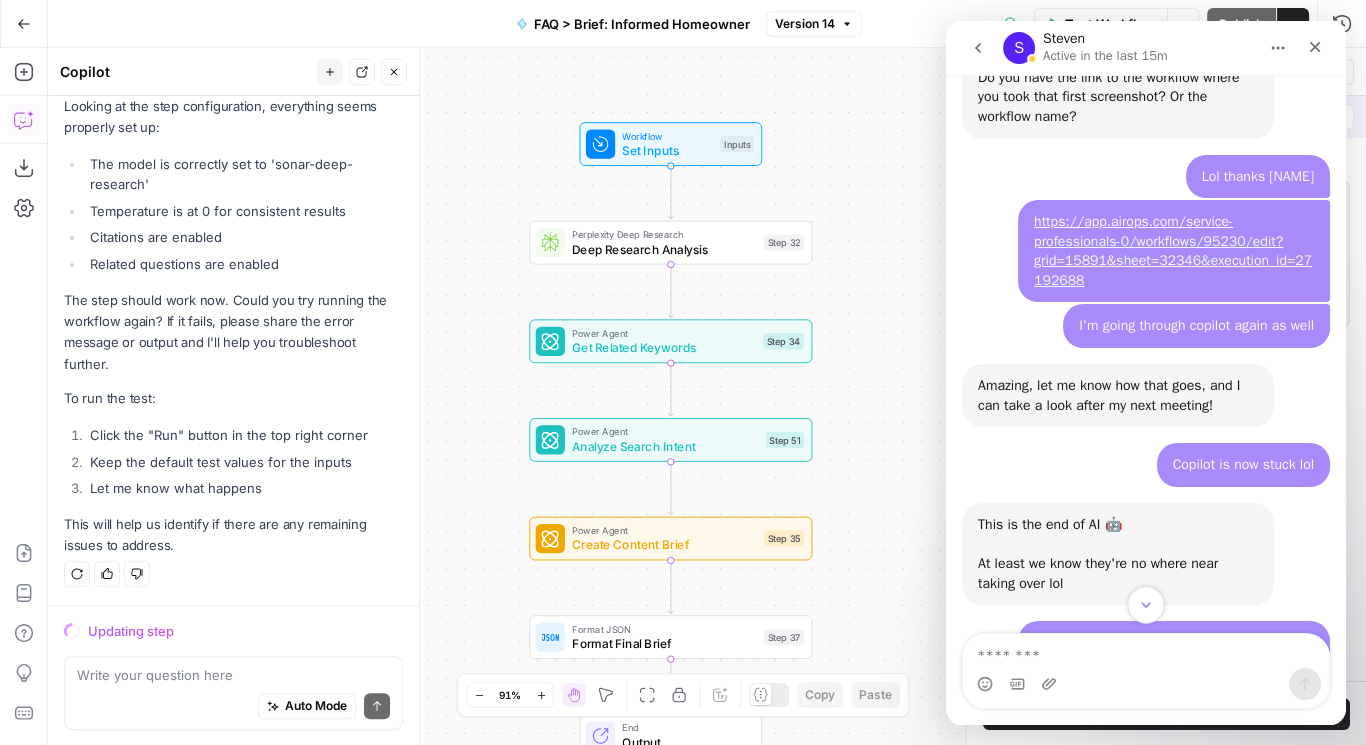 click 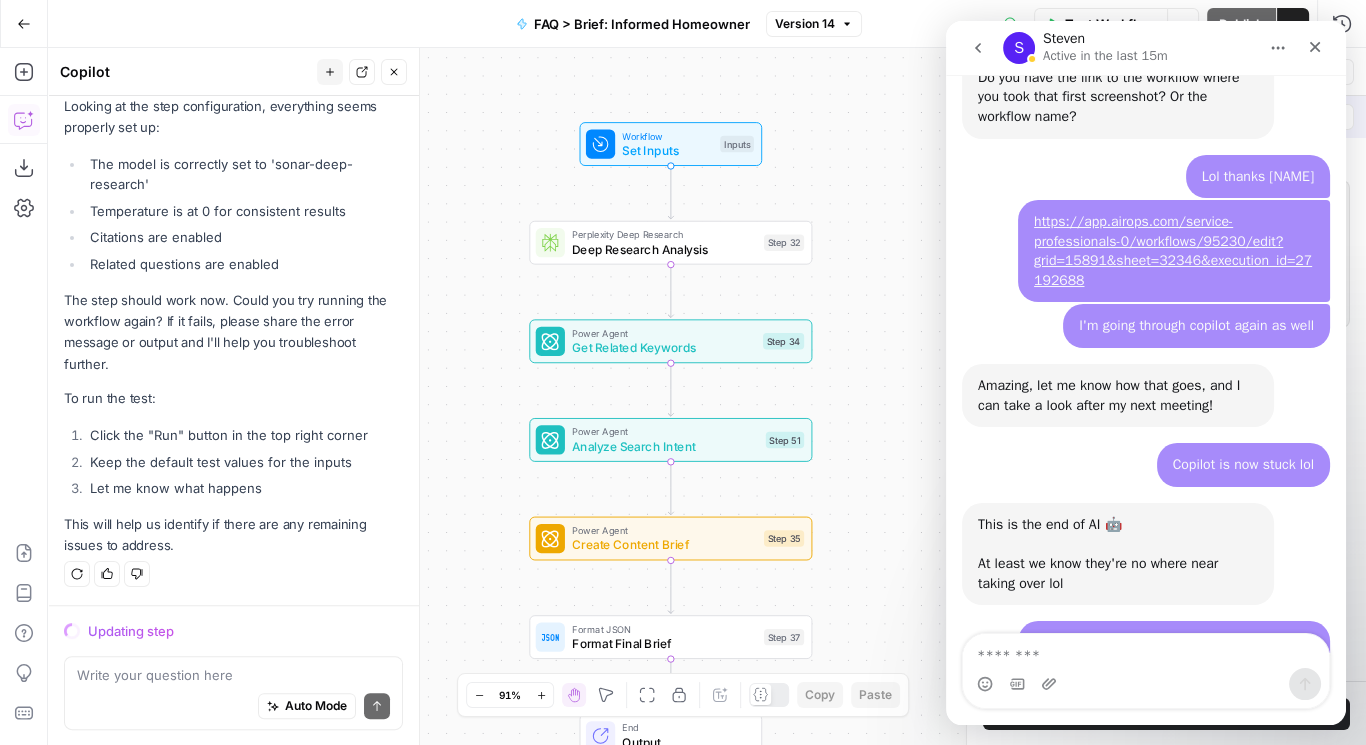 scroll, scrollTop: 2292, scrollLeft: 0, axis: vertical 